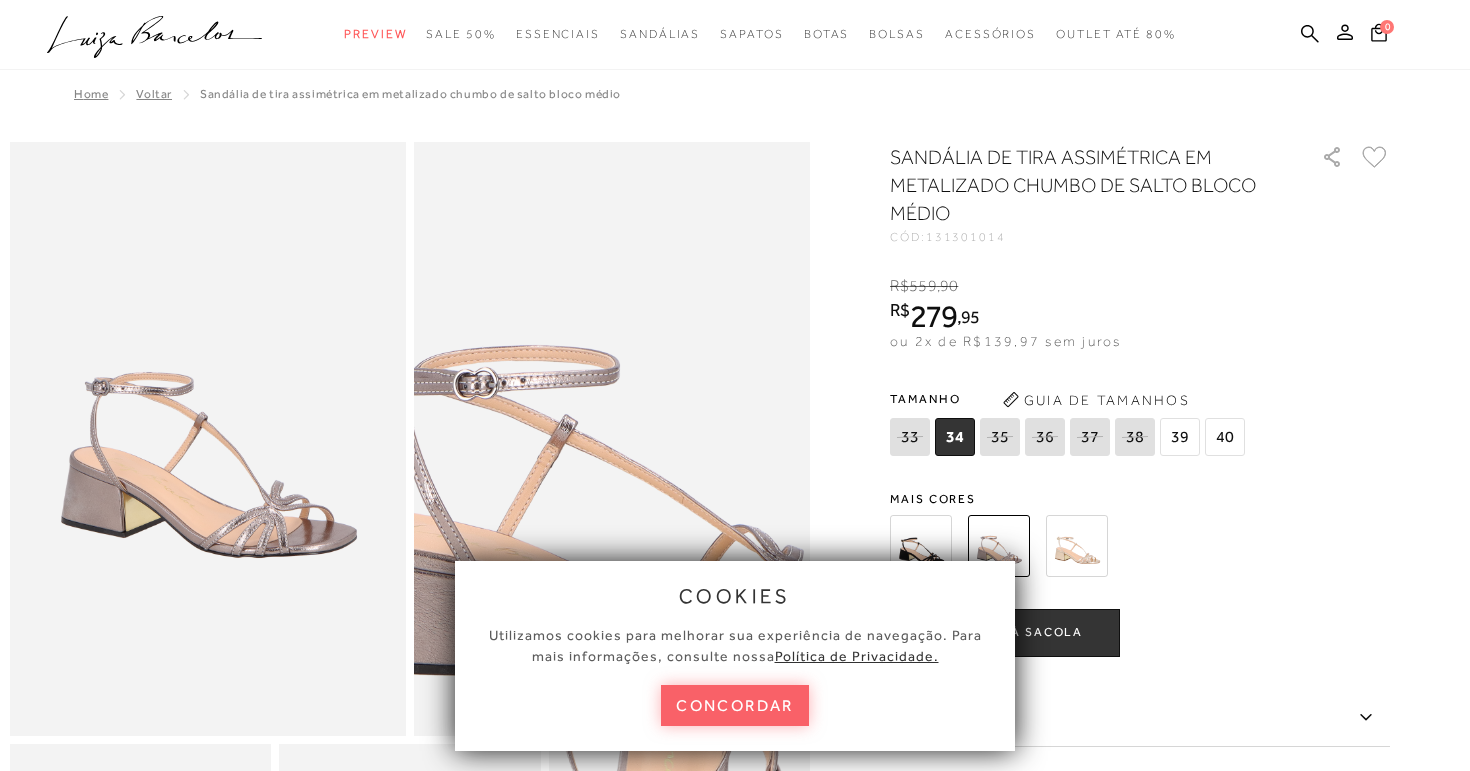 scroll, scrollTop: 0, scrollLeft: 0, axis: both 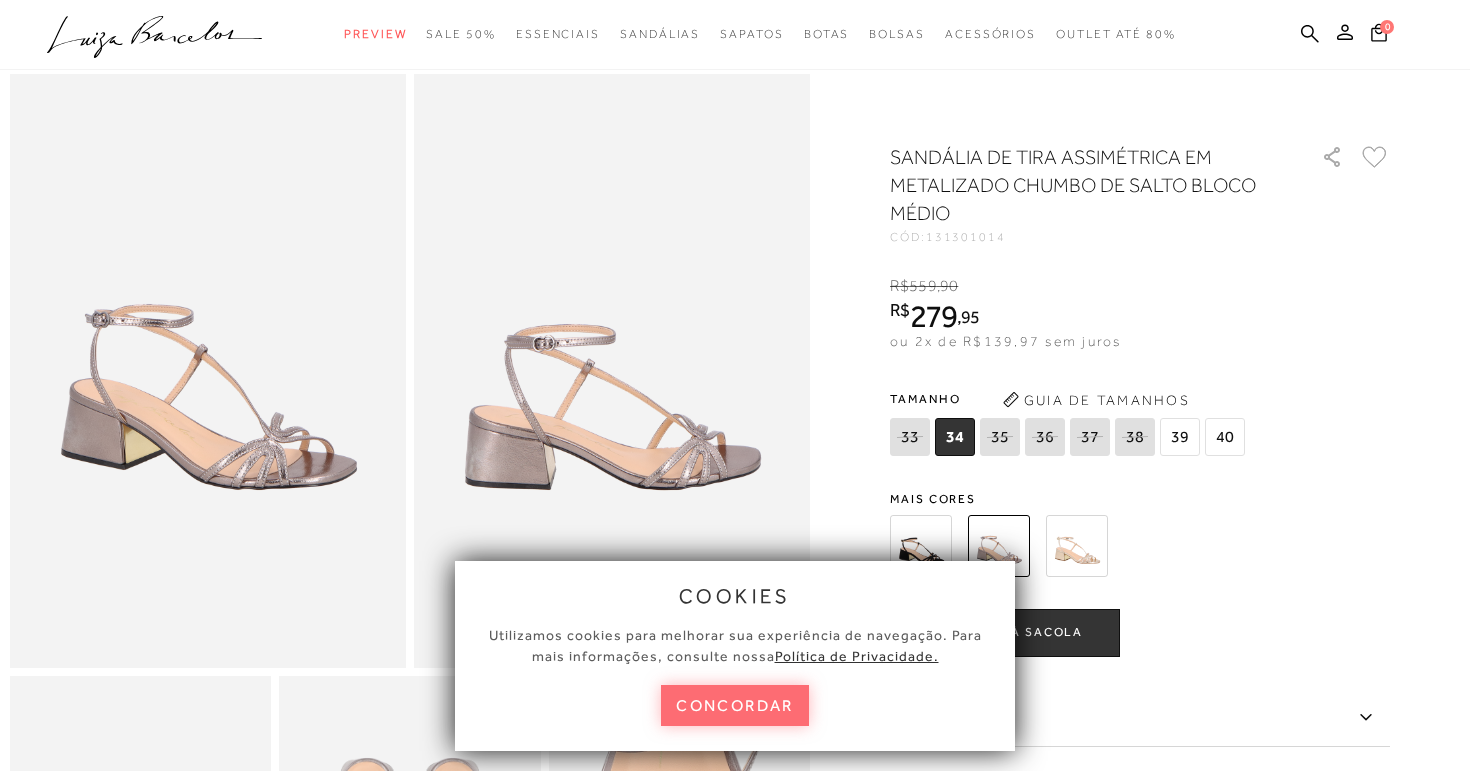 click on "concordar" at bounding box center [735, 705] 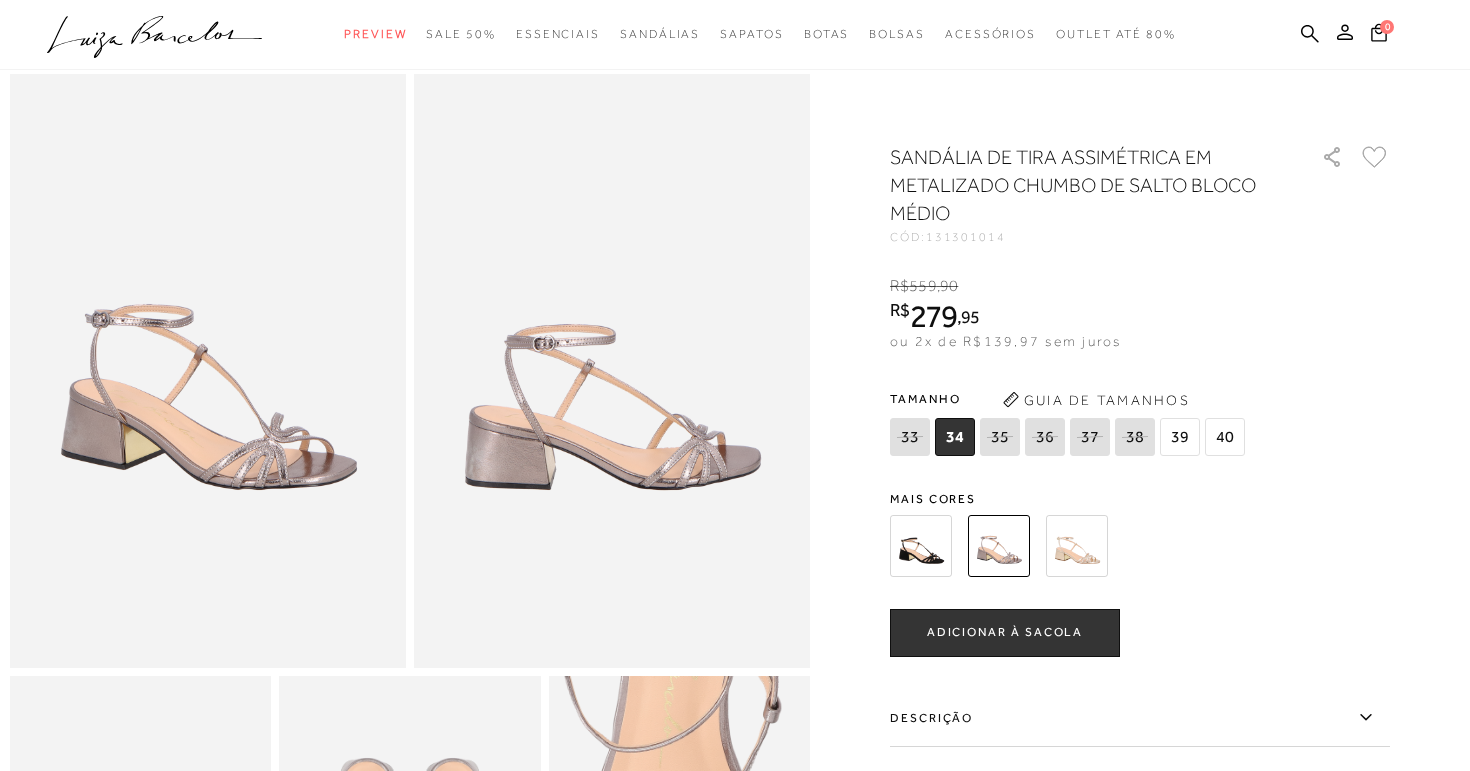 click at bounding box center (1077, 546) 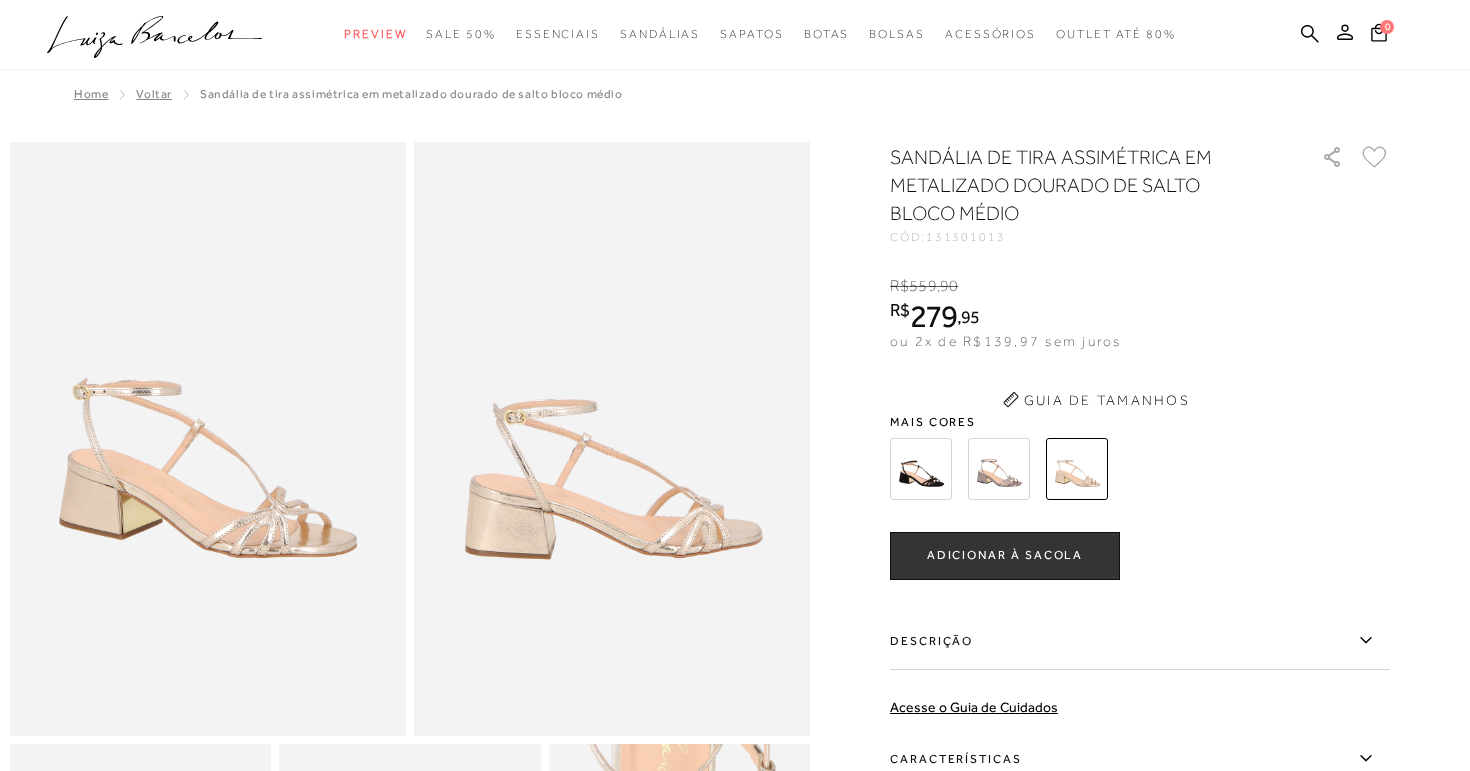 scroll, scrollTop: 0, scrollLeft: 0, axis: both 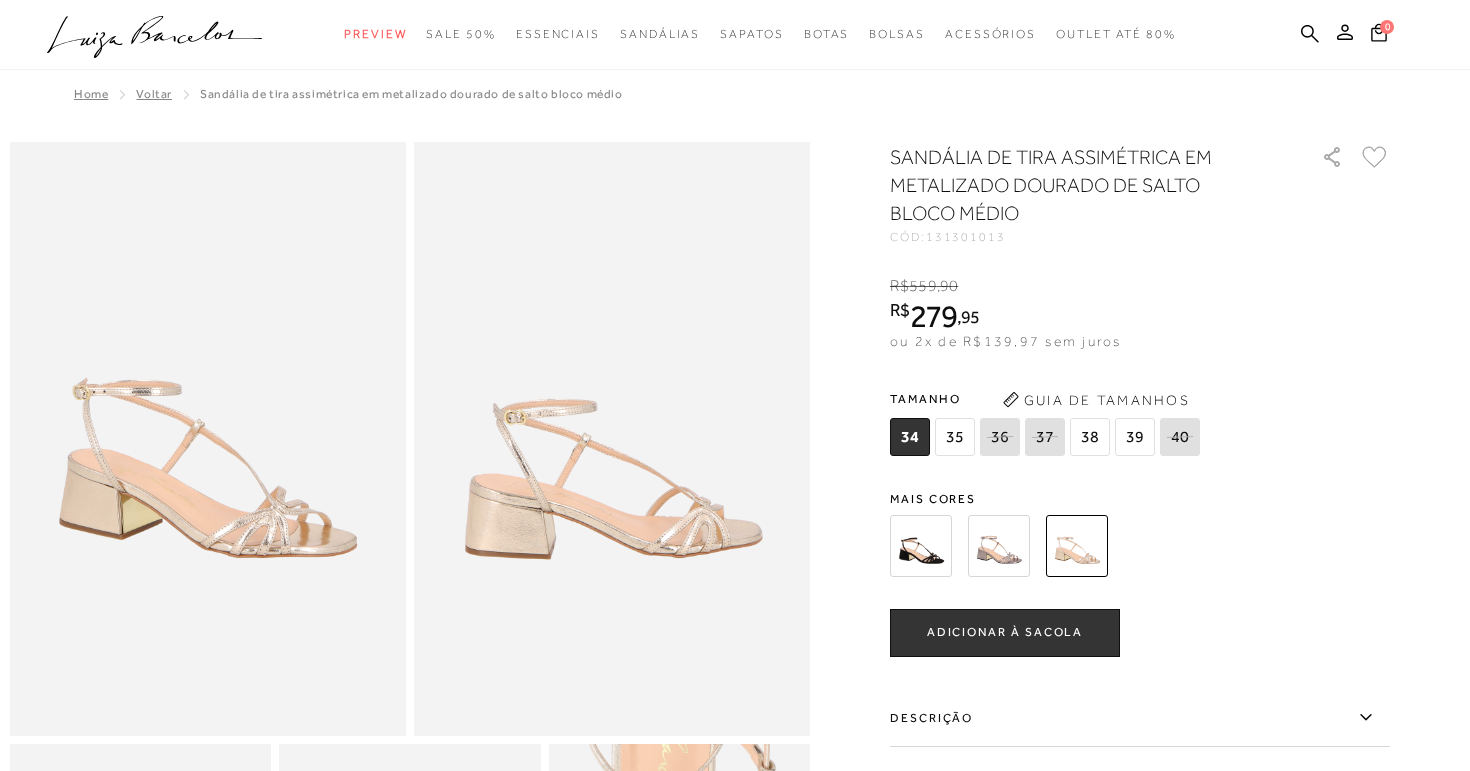 click at bounding box center (921, 546) 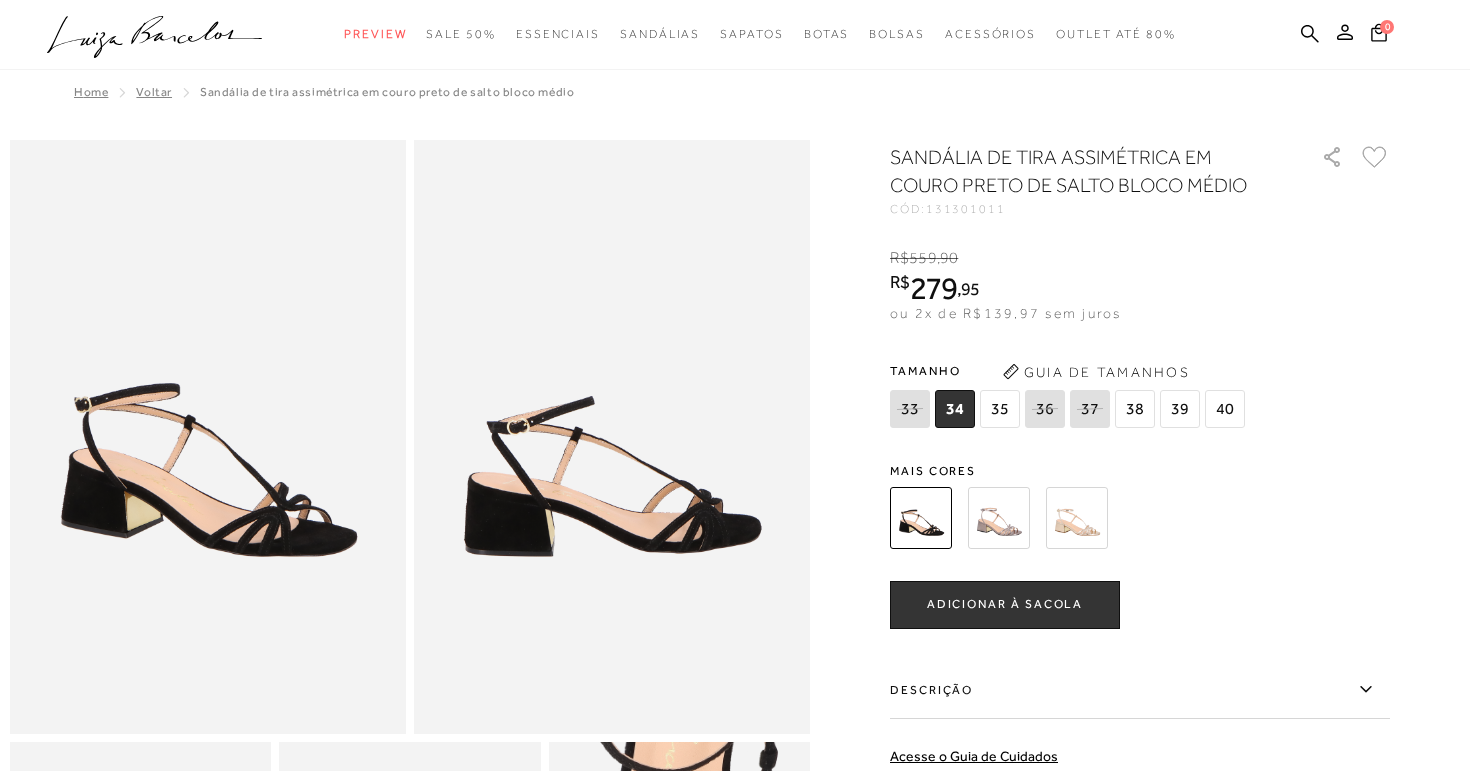 scroll, scrollTop: 0, scrollLeft: 0, axis: both 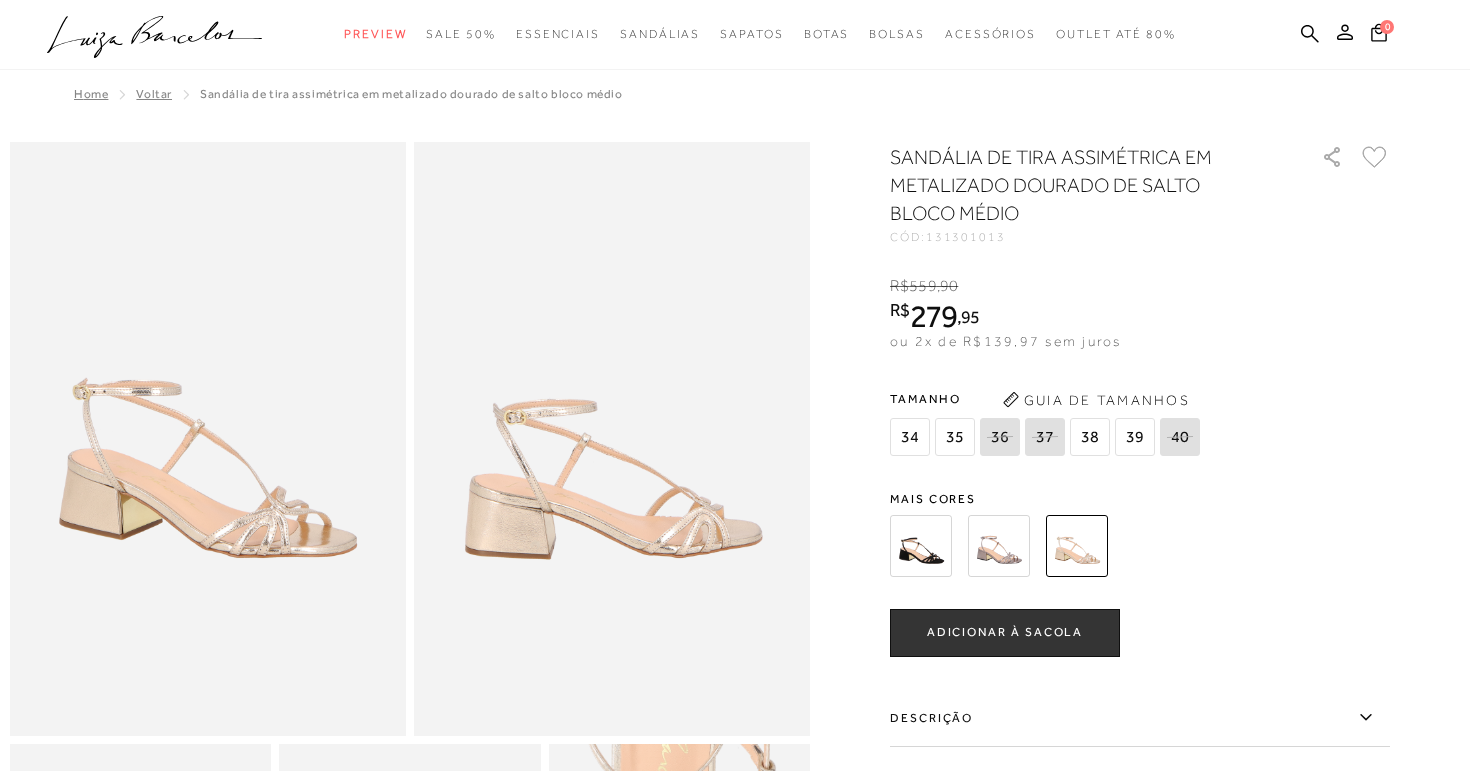 click at bounding box center [208, 439] 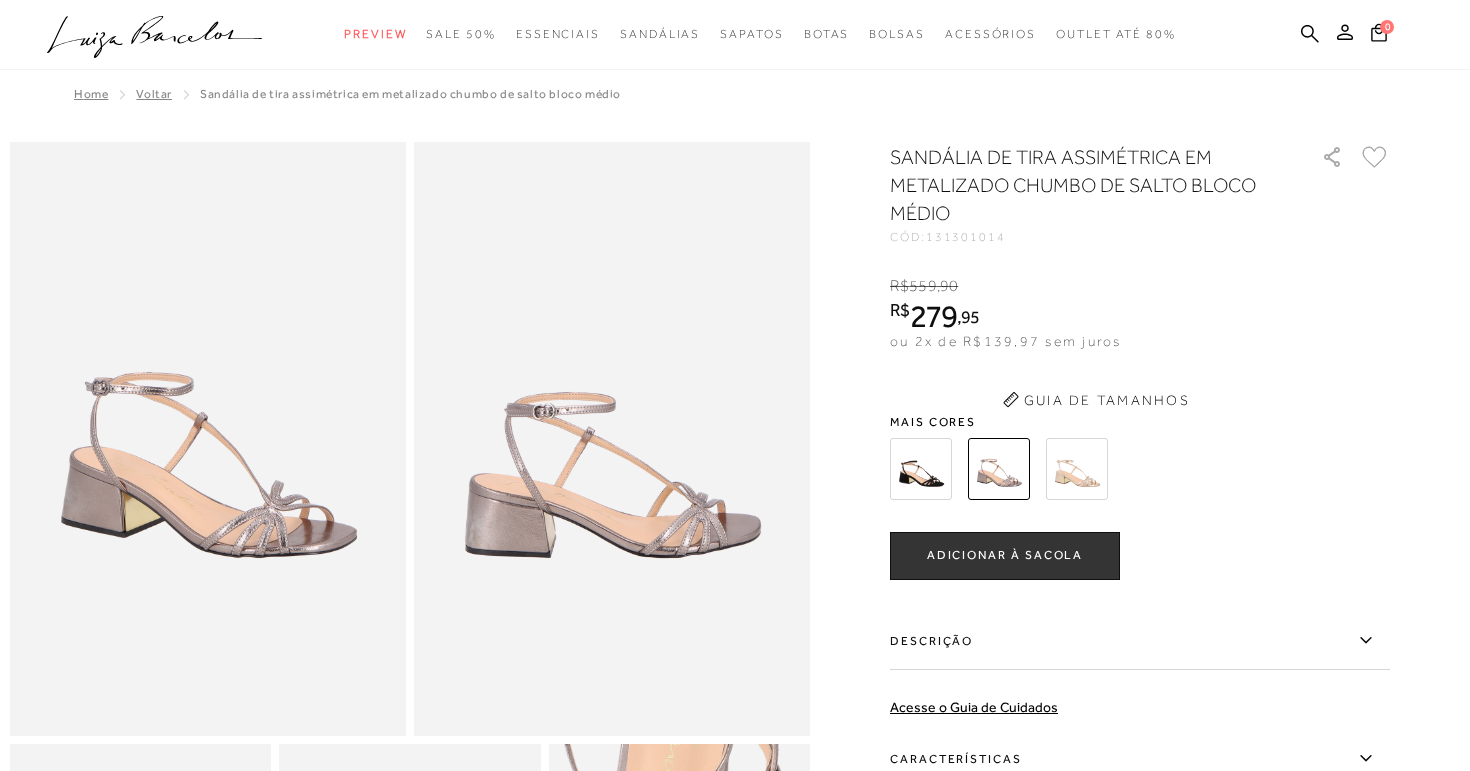 scroll, scrollTop: 0, scrollLeft: 0, axis: both 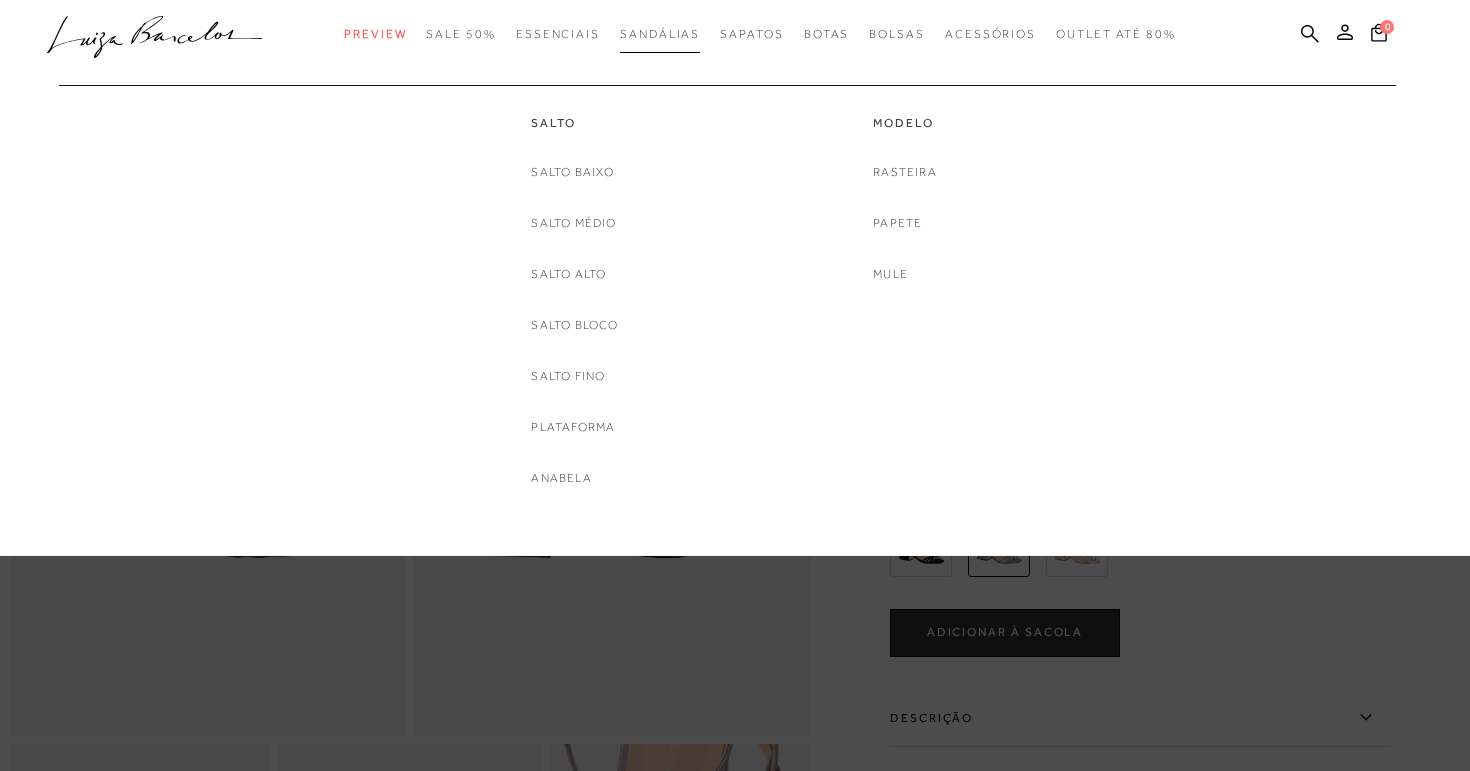 click on "Sandálias" at bounding box center (660, 34) 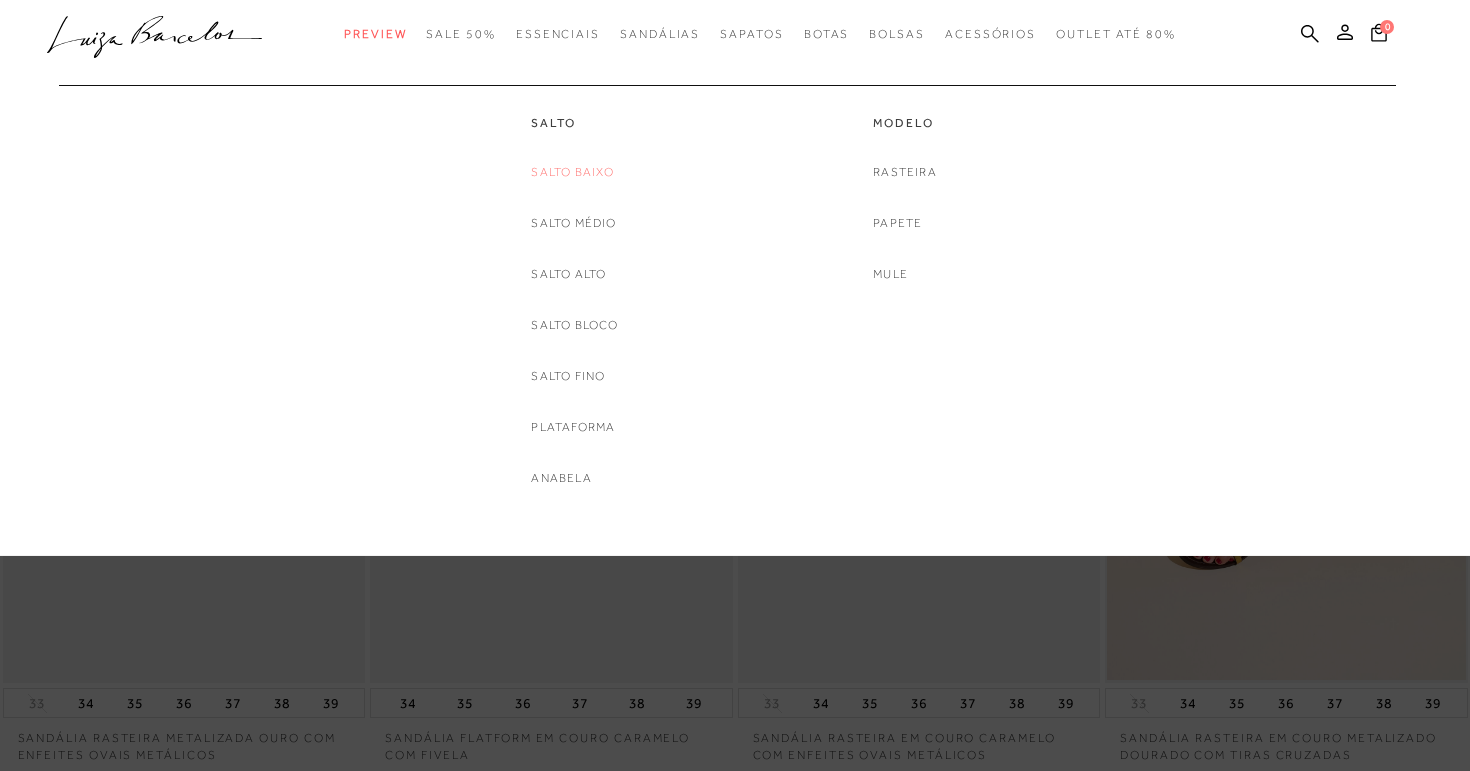 click on "Salto Baixo" at bounding box center [572, 172] 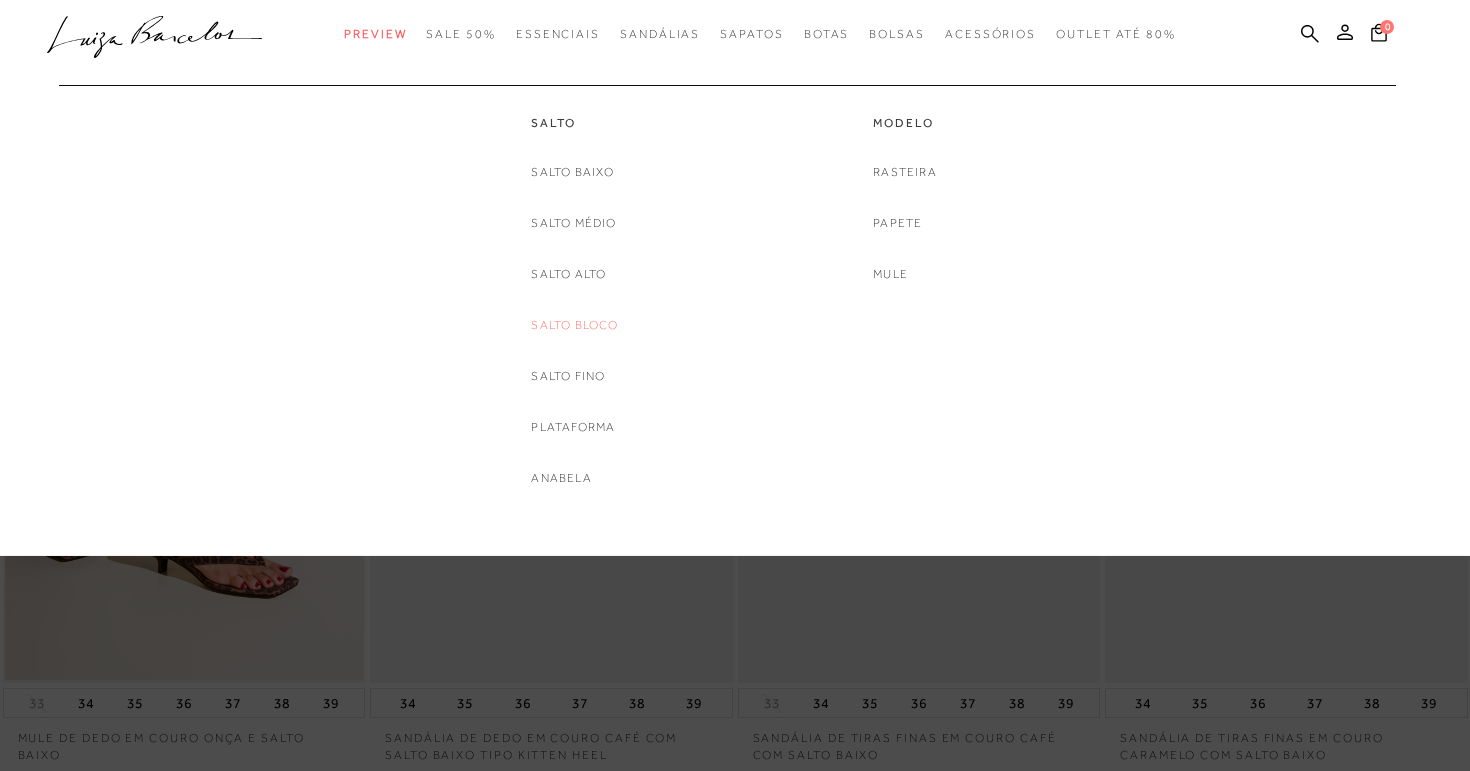 click on "Salto Bloco" at bounding box center (574, 325) 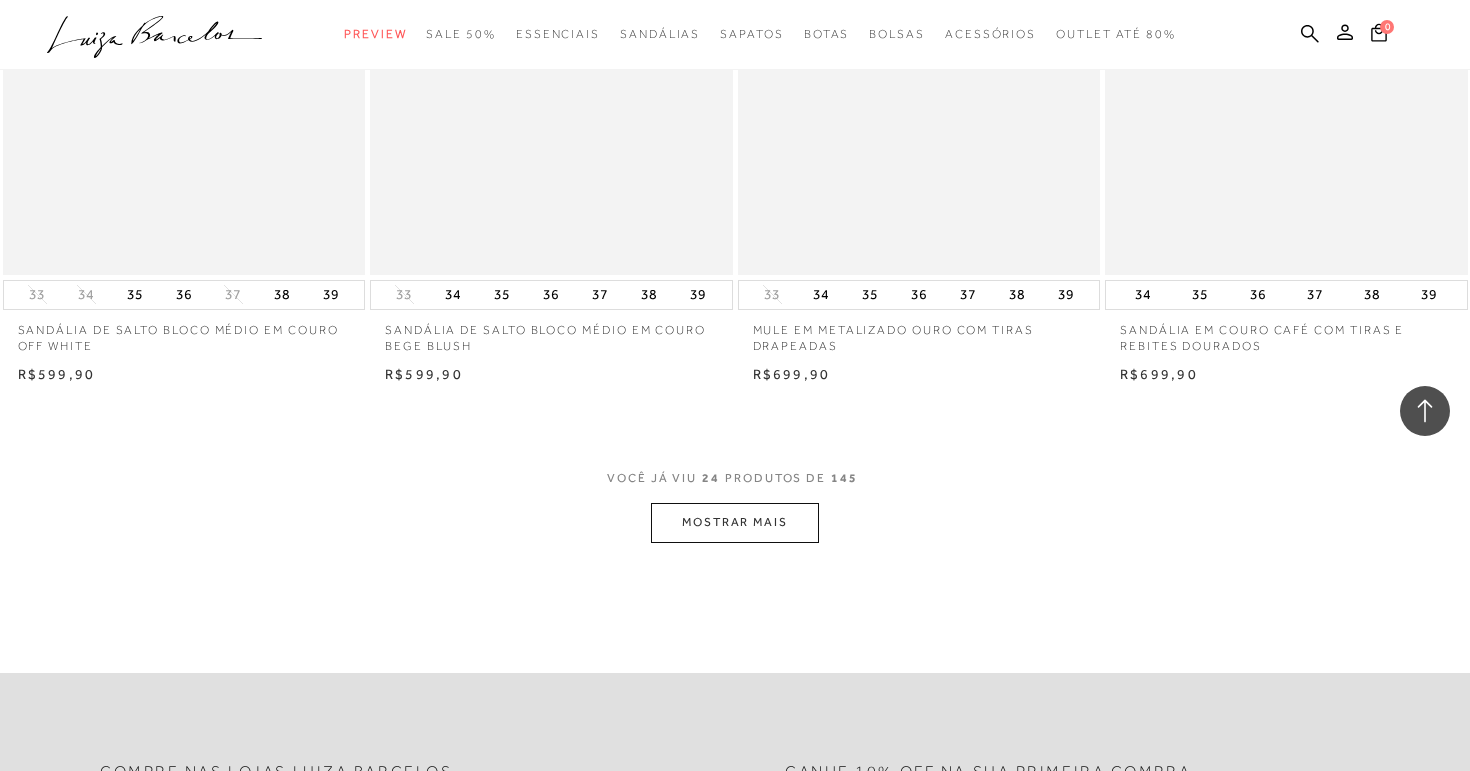 scroll, scrollTop: 3840, scrollLeft: 0, axis: vertical 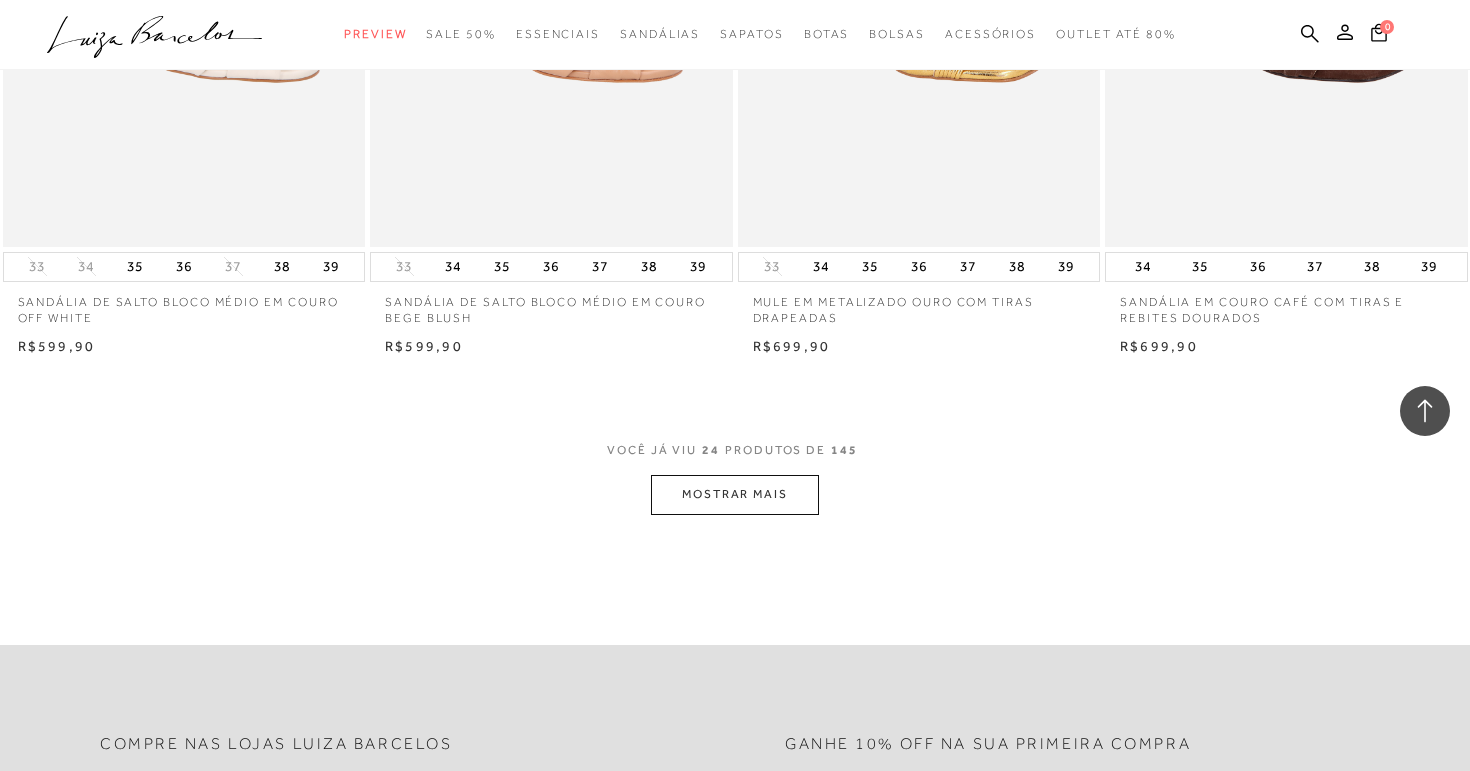 click on "MOSTRAR MAIS" at bounding box center (735, 494) 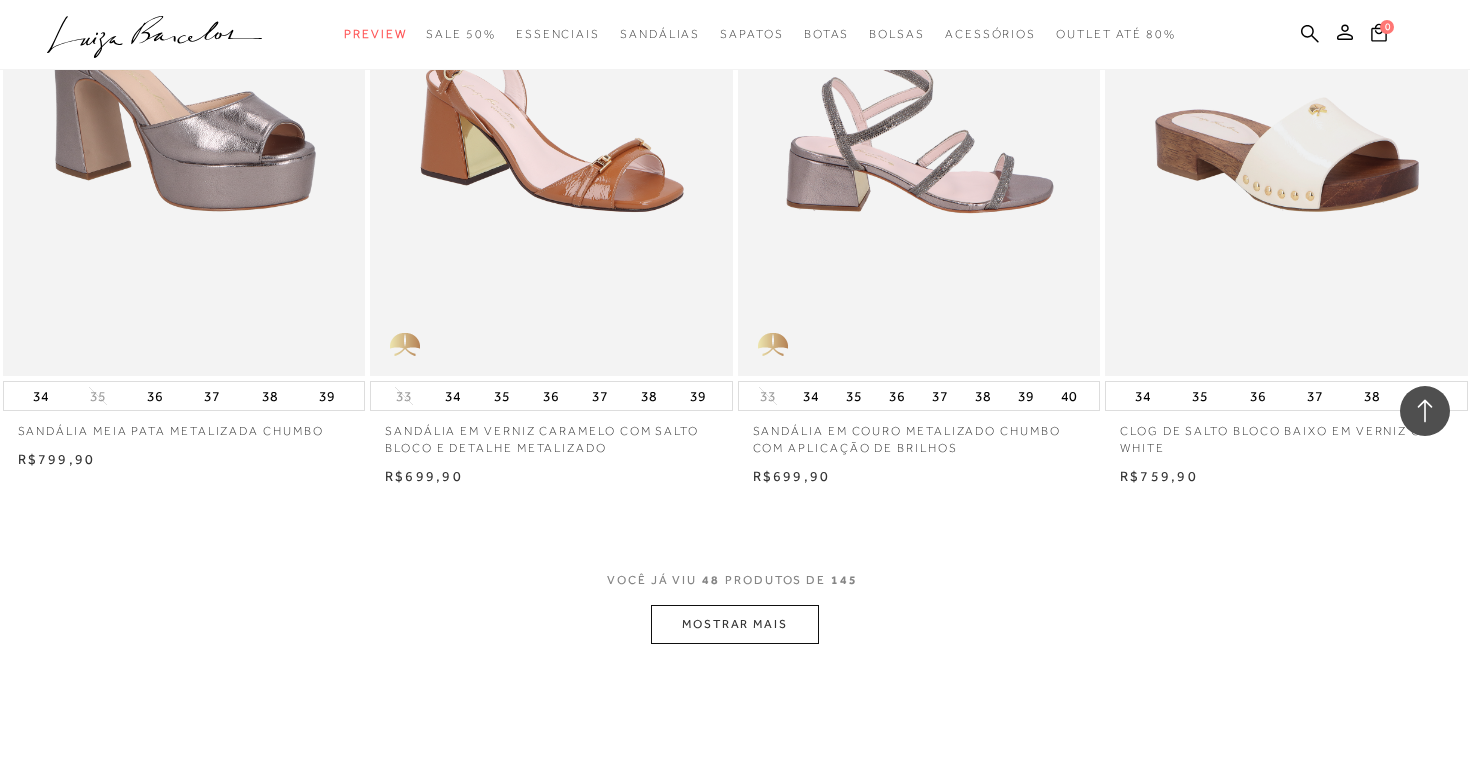 scroll, scrollTop: 7786, scrollLeft: 0, axis: vertical 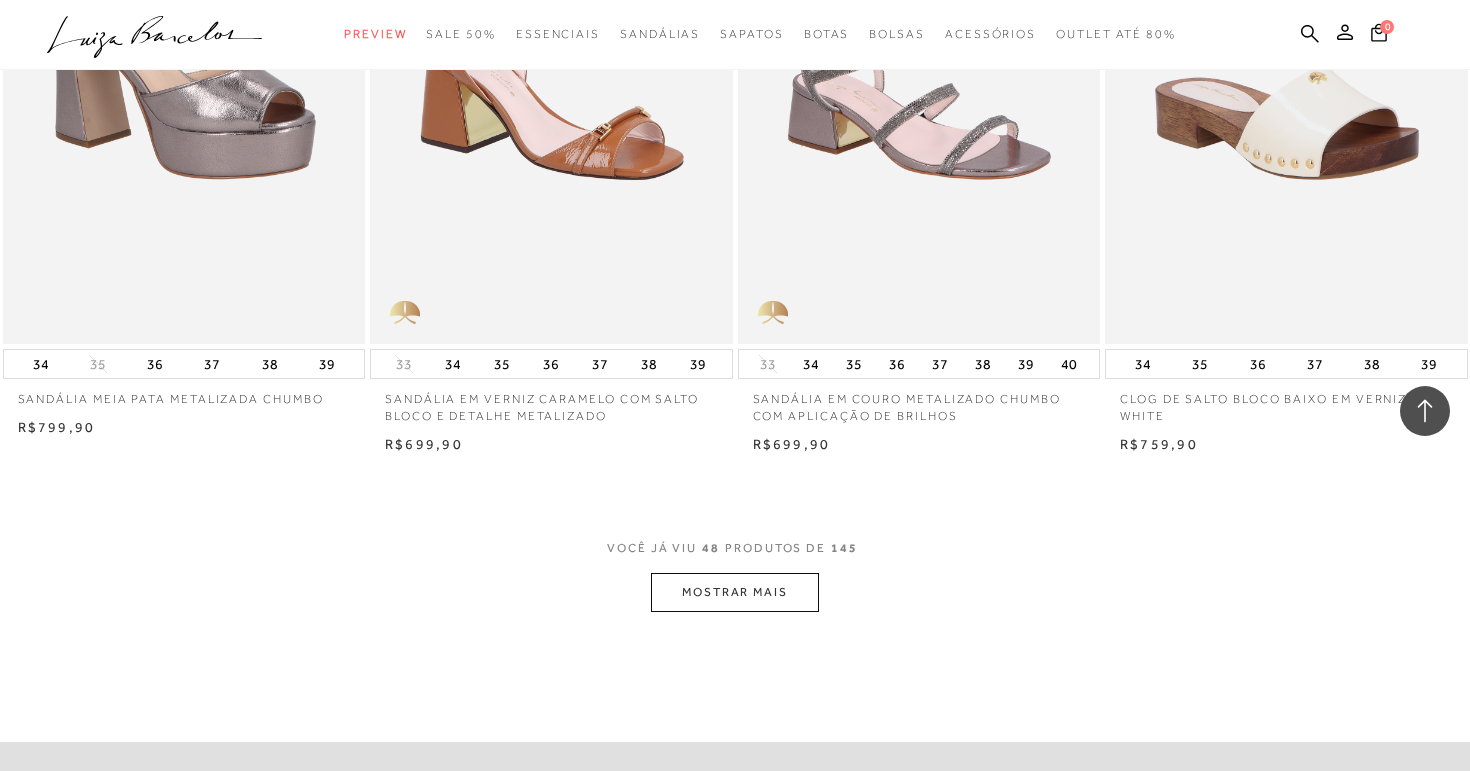 click on "MOSTRAR MAIS" at bounding box center [735, 592] 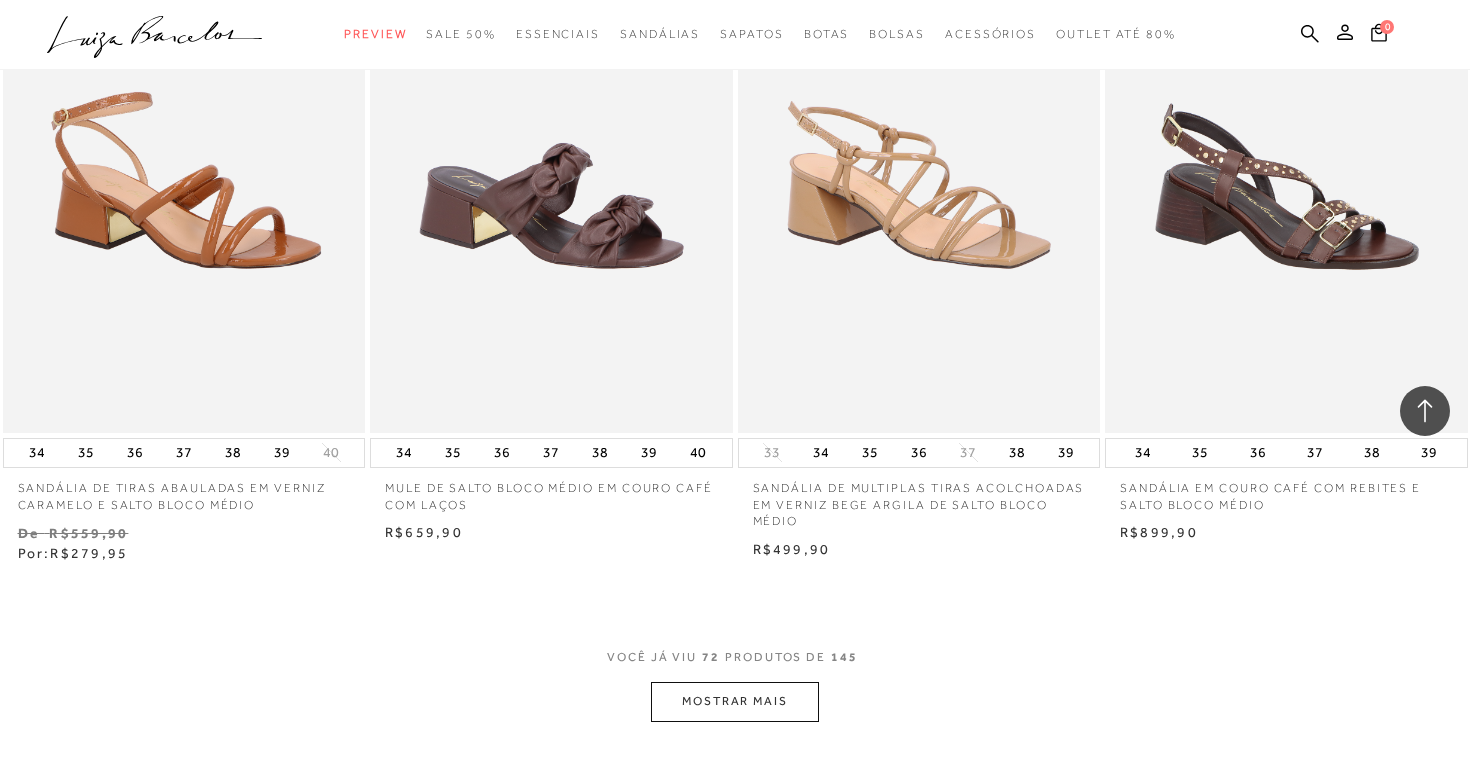 scroll, scrollTop: 11897, scrollLeft: 0, axis: vertical 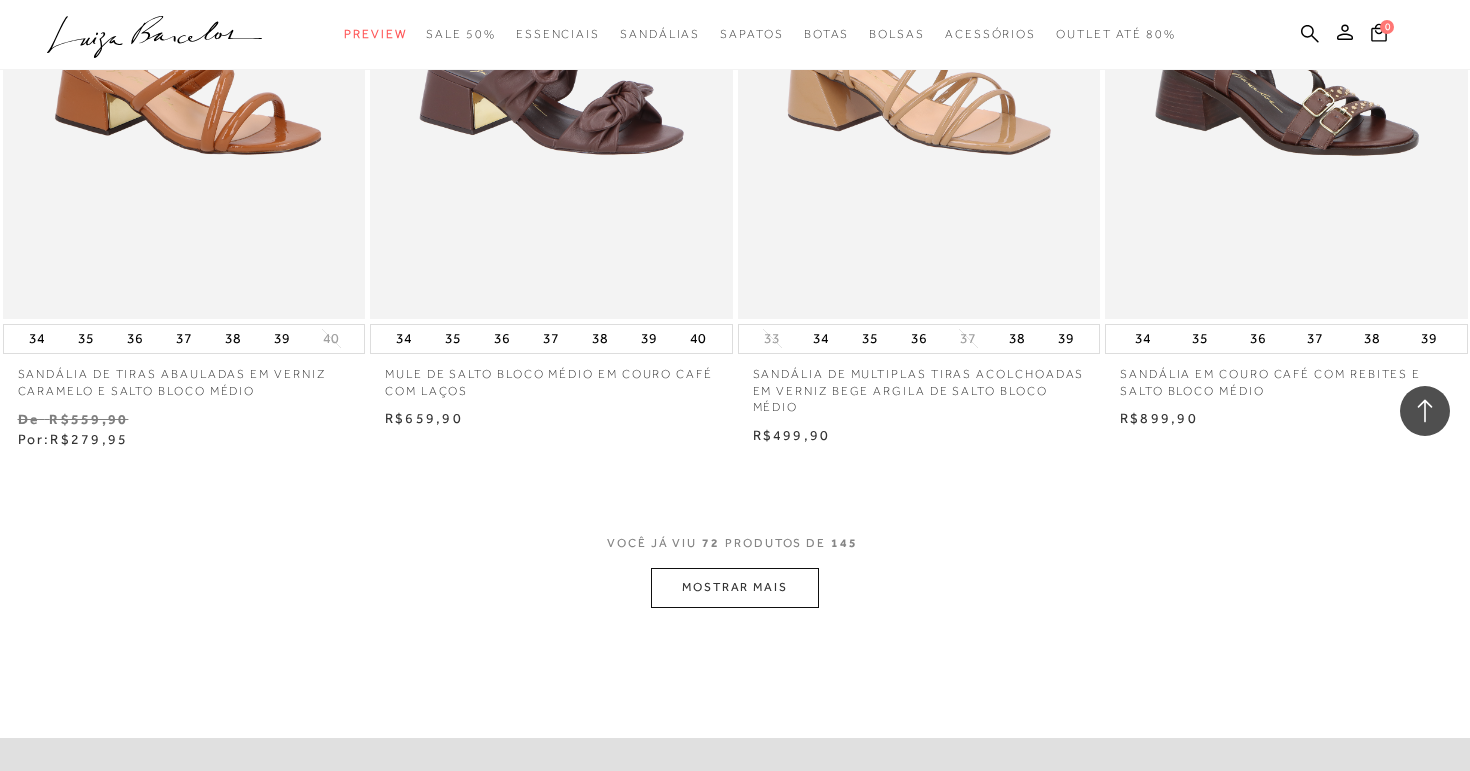 click on "MOSTRAR MAIS" at bounding box center [735, 587] 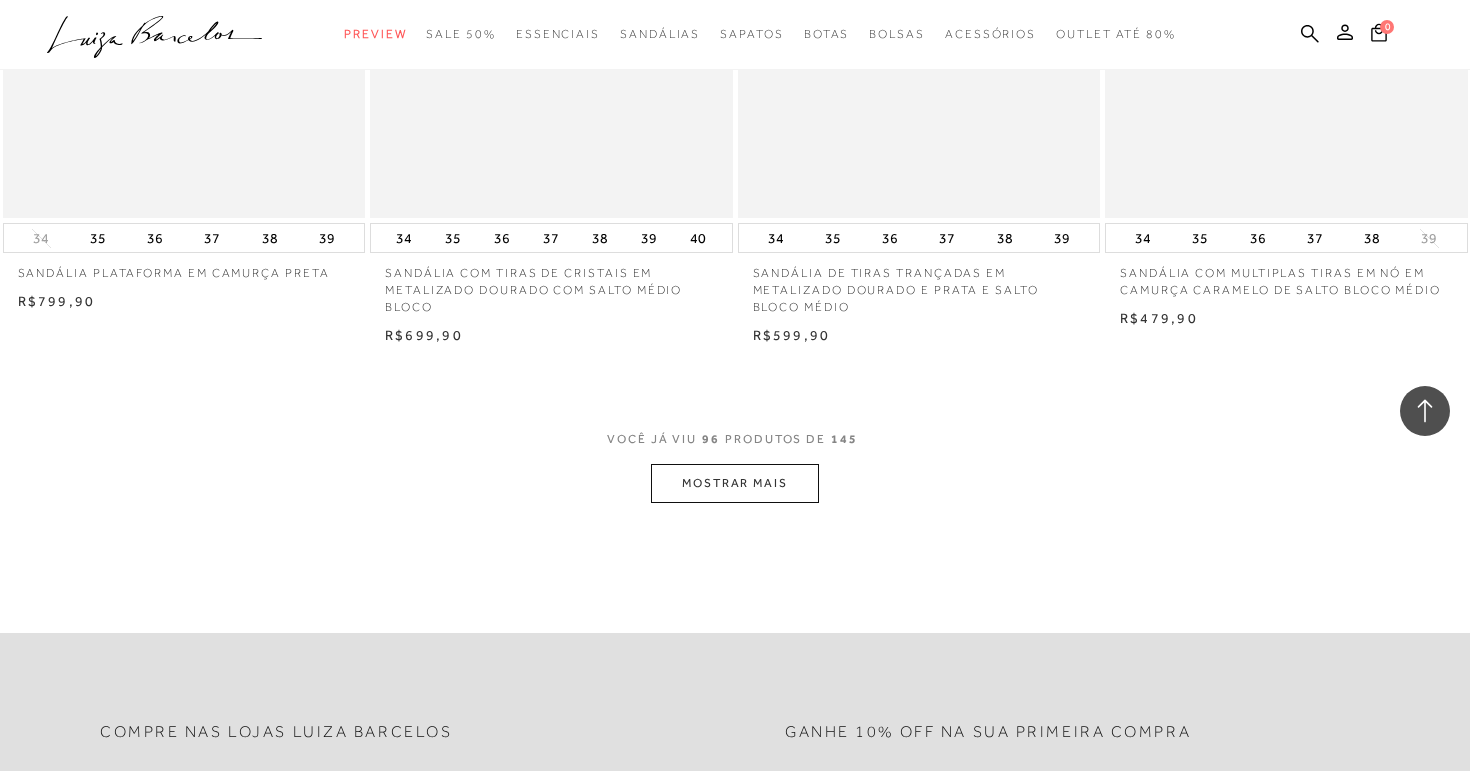 scroll, scrollTop: 16233, scrollLeft: 0, axis: vertical 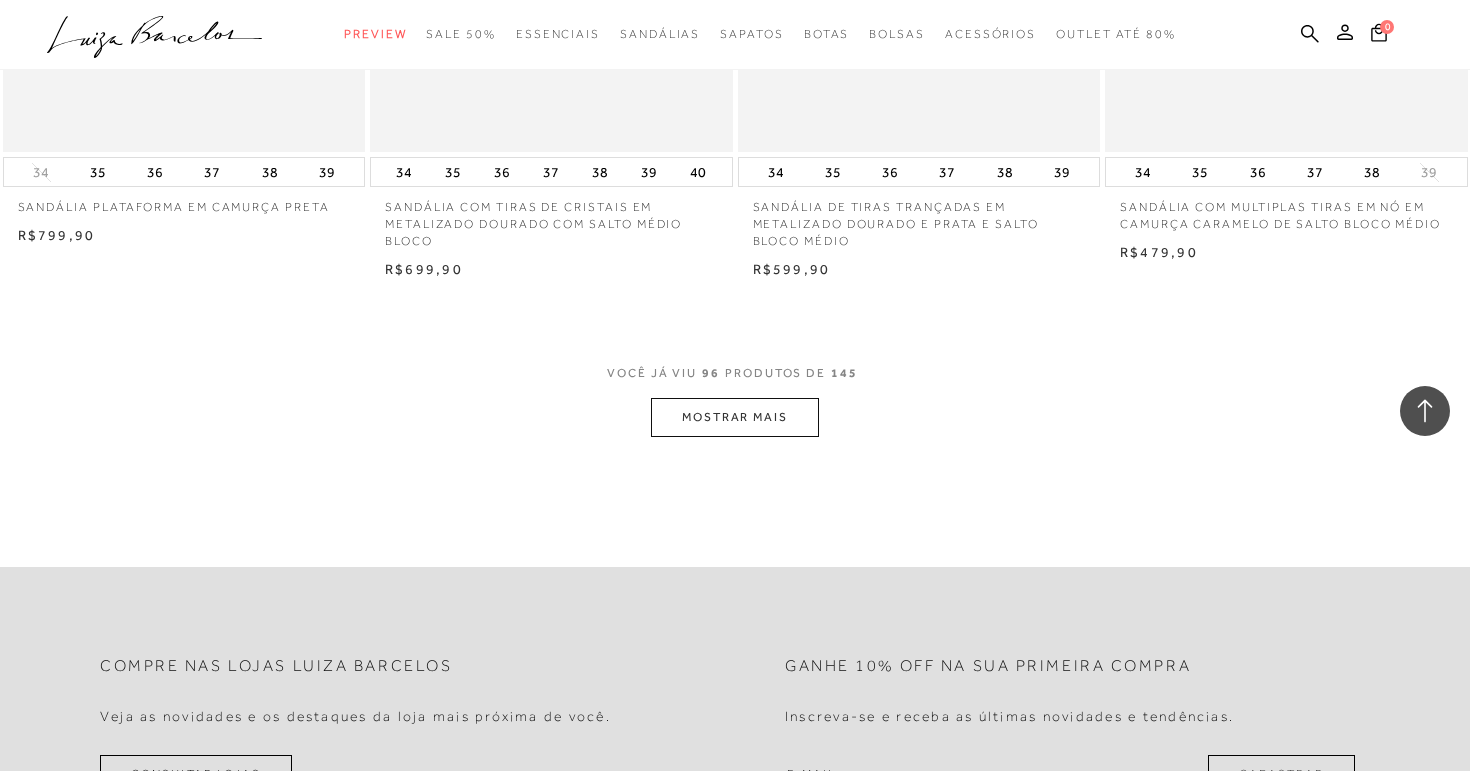 click on "Home
Categoria
SANDÁLIAS
Salto Bloco
Salto Bloco
96 de 145 itens
Ordenar
Ordenar por
Padrão
Lançamentos" at bounding box center (735, -7824) 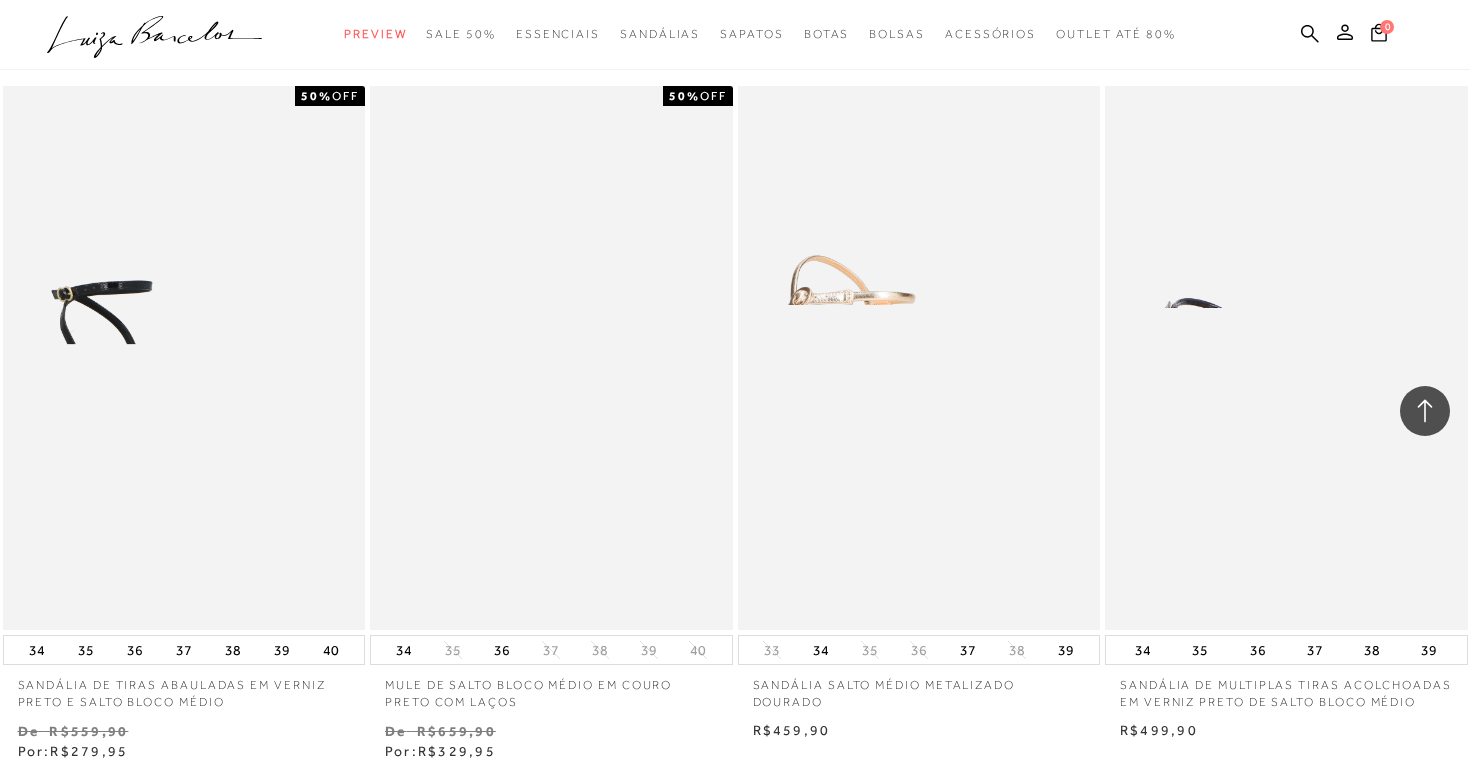 scroll, scrollTop: 17159, scrollLeft: 0, axis: vertical 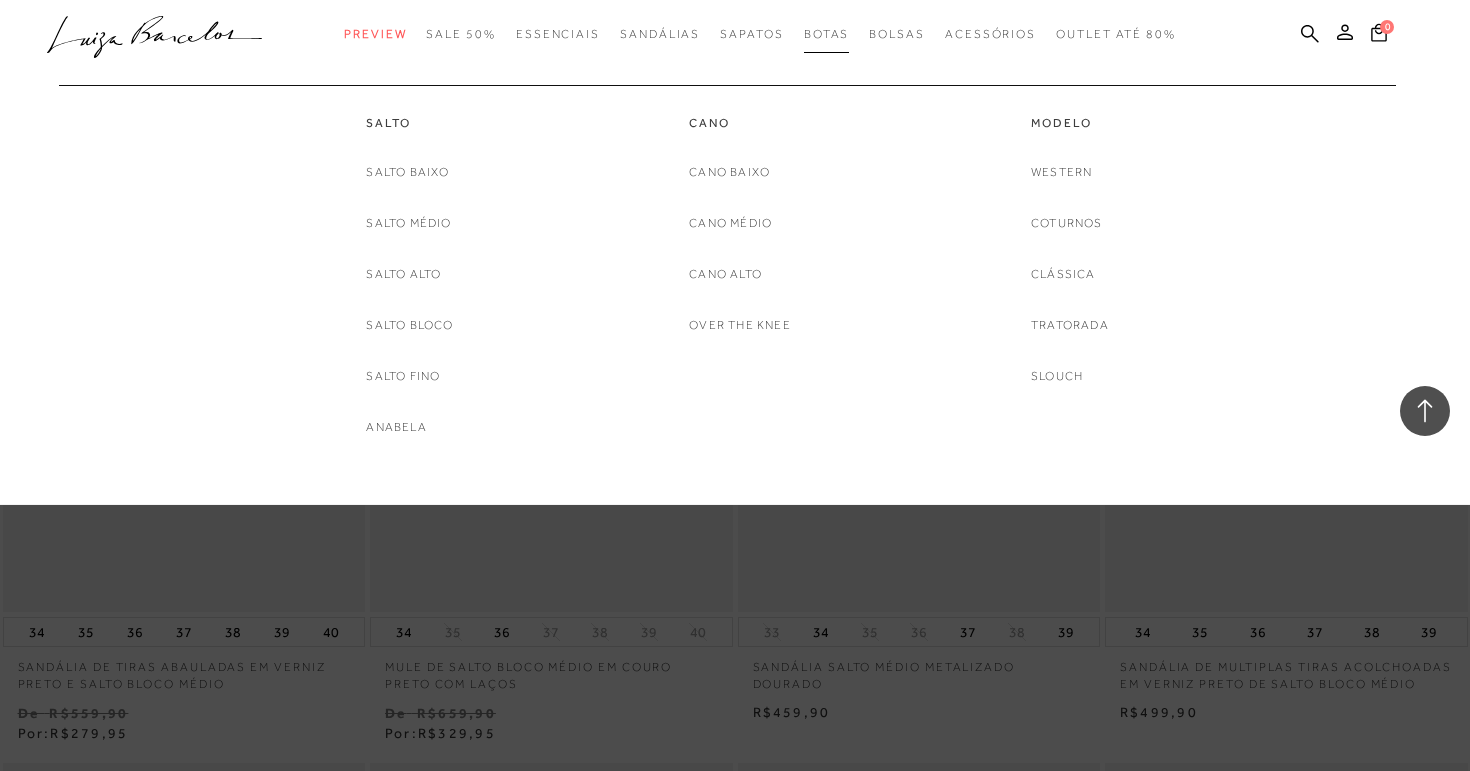 click on "Botas" at bounding box center (827, 34) 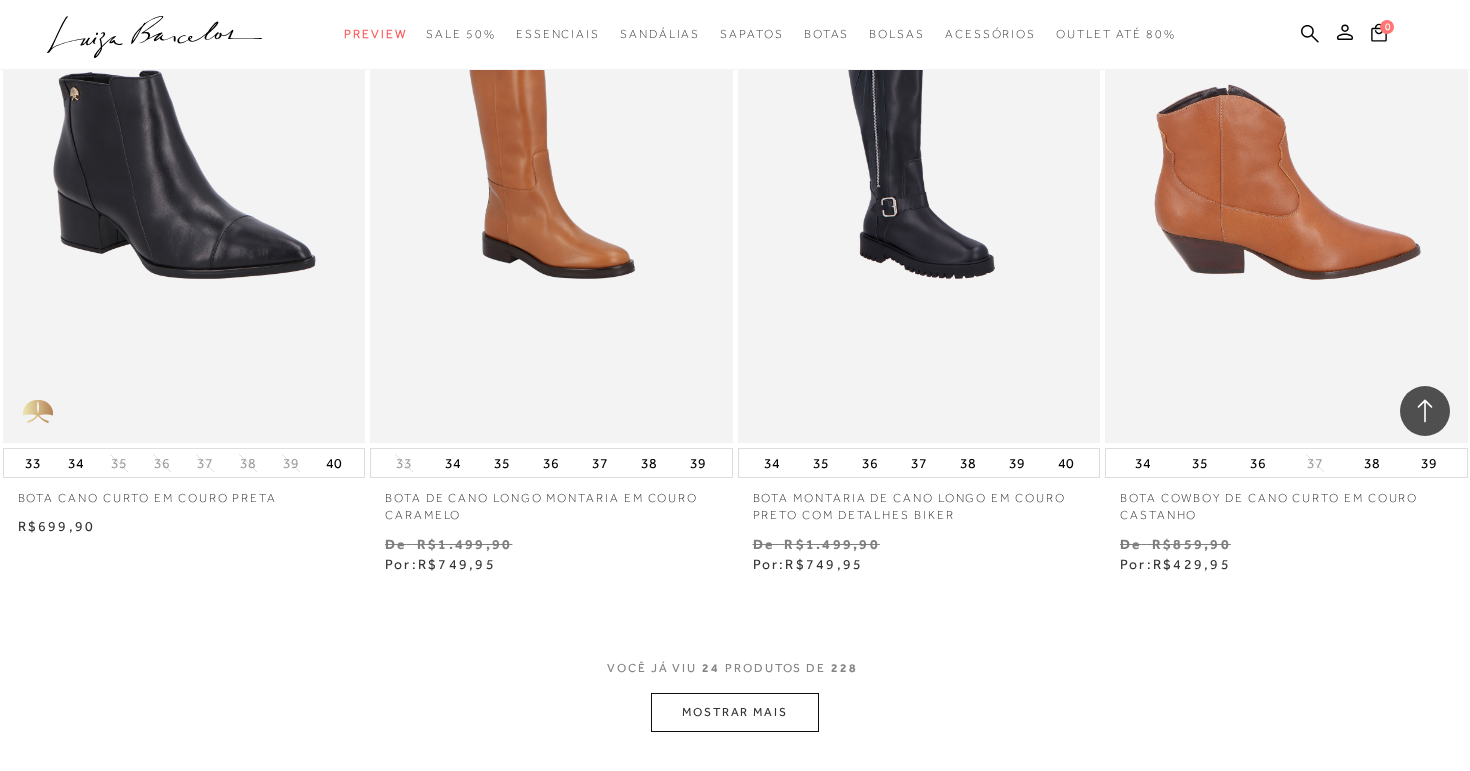 scroll, scrollTop: 3869, scrollLeft: 0, axis: vertical 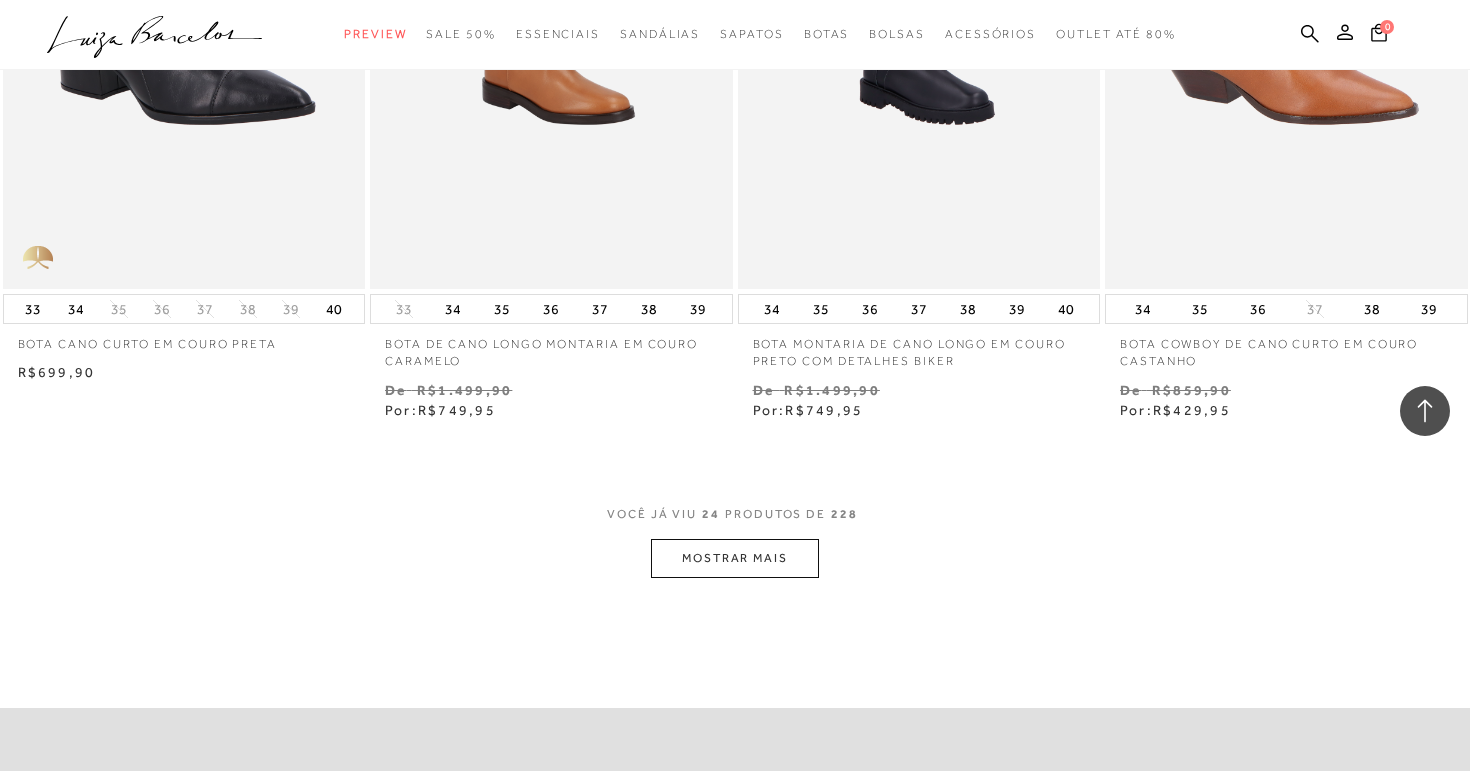 click on "MOSTRAR MAIS" at bounding box center [735, 558] 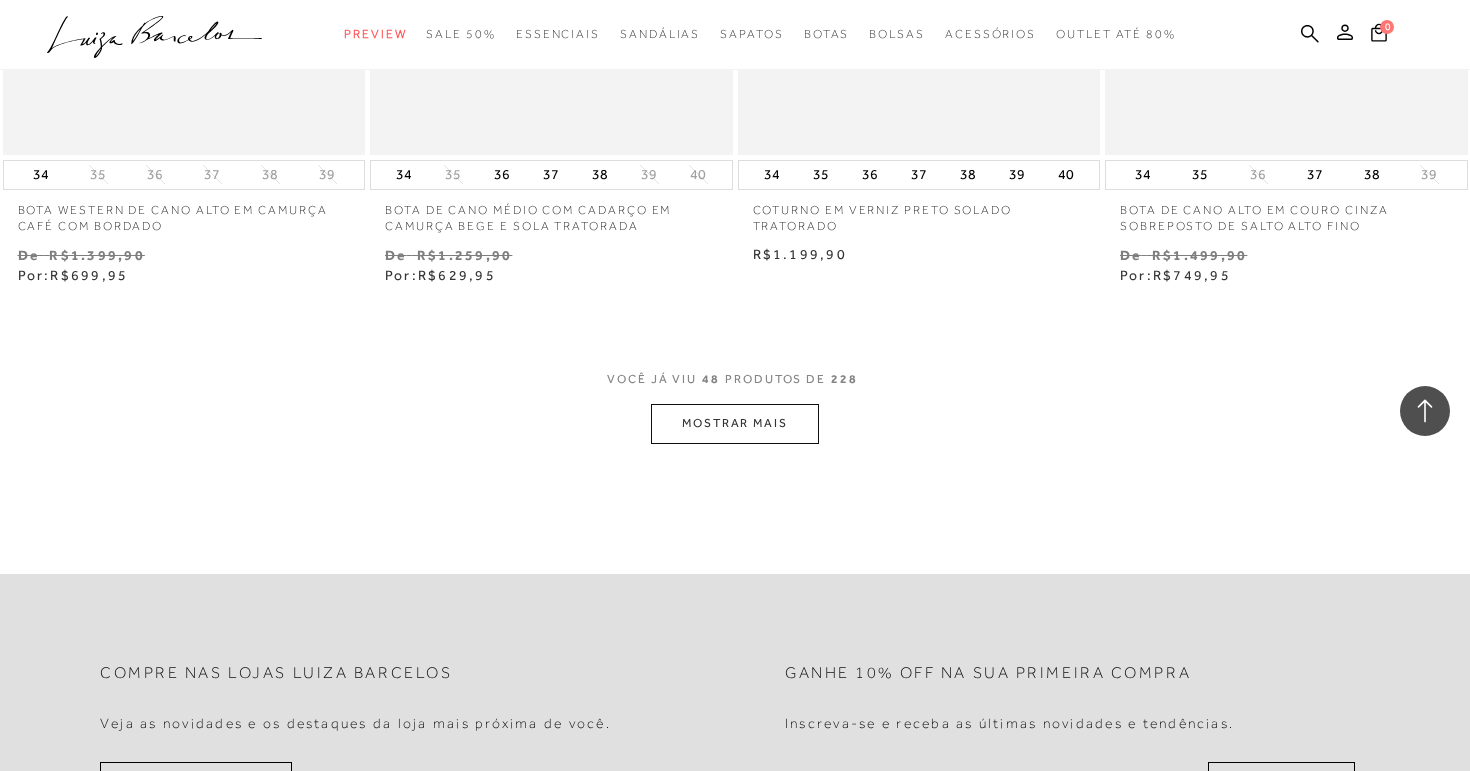 scroll, scrollTop: 8077, scrollLeft: 0, axis: vertical 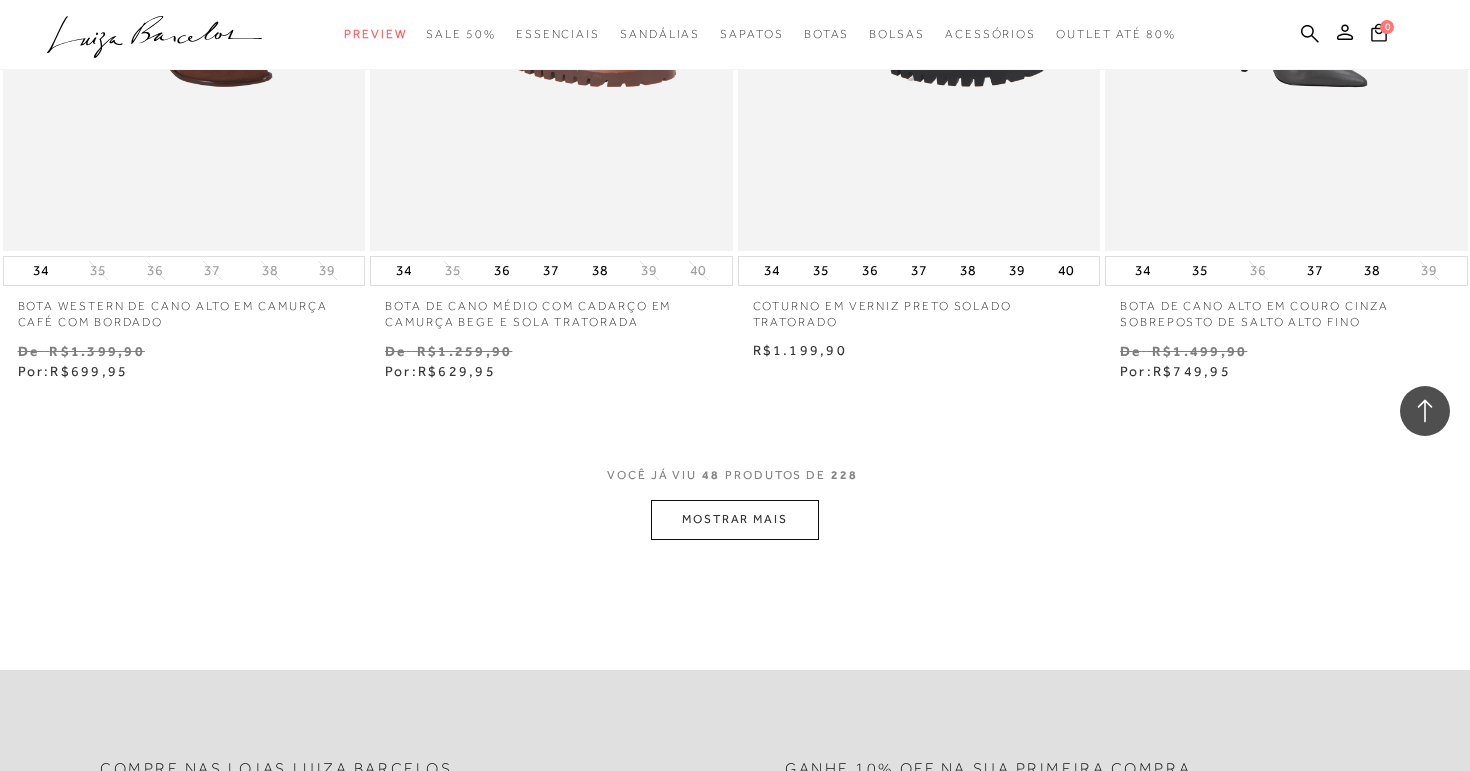 click on "MOSTRAR MAIS" at bounding box center [735, 519] 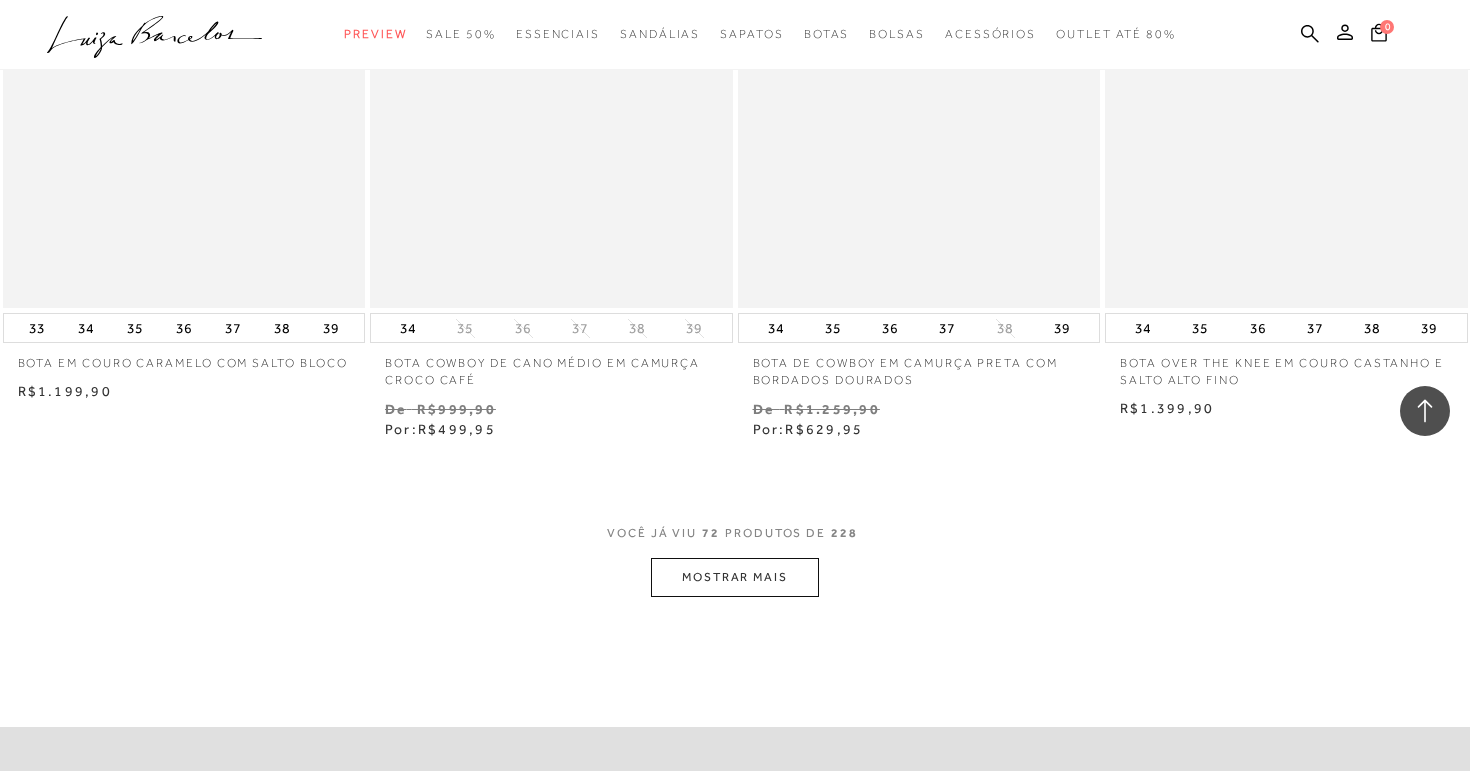 scroll, scrollTop: 12190, scrollLeft: 0, axis: vertical 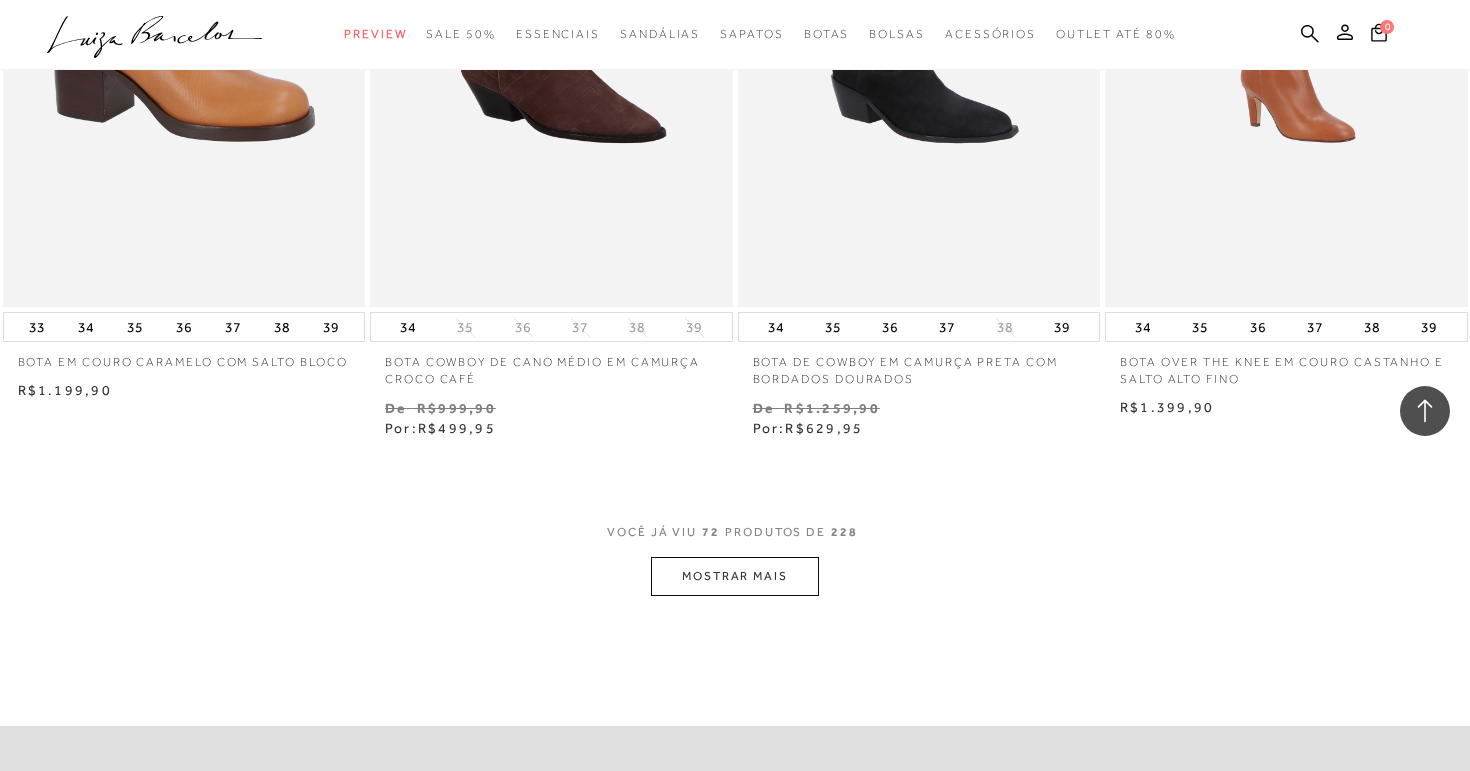 click on "MOSTRAR MAIS" at bounding box center (735, 576) 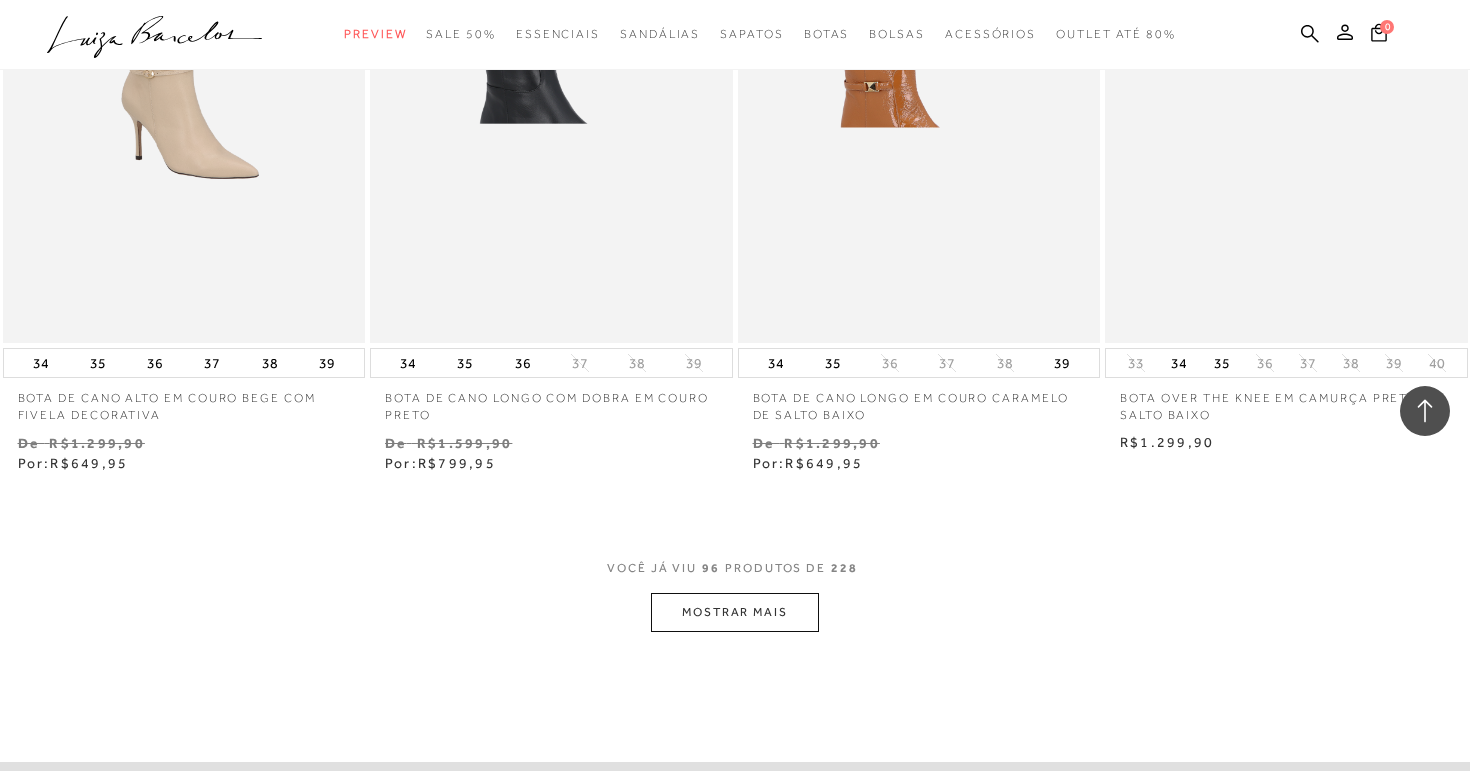 scroll, scrollTop: 16327, scrollLeft: 0, axis: vertical 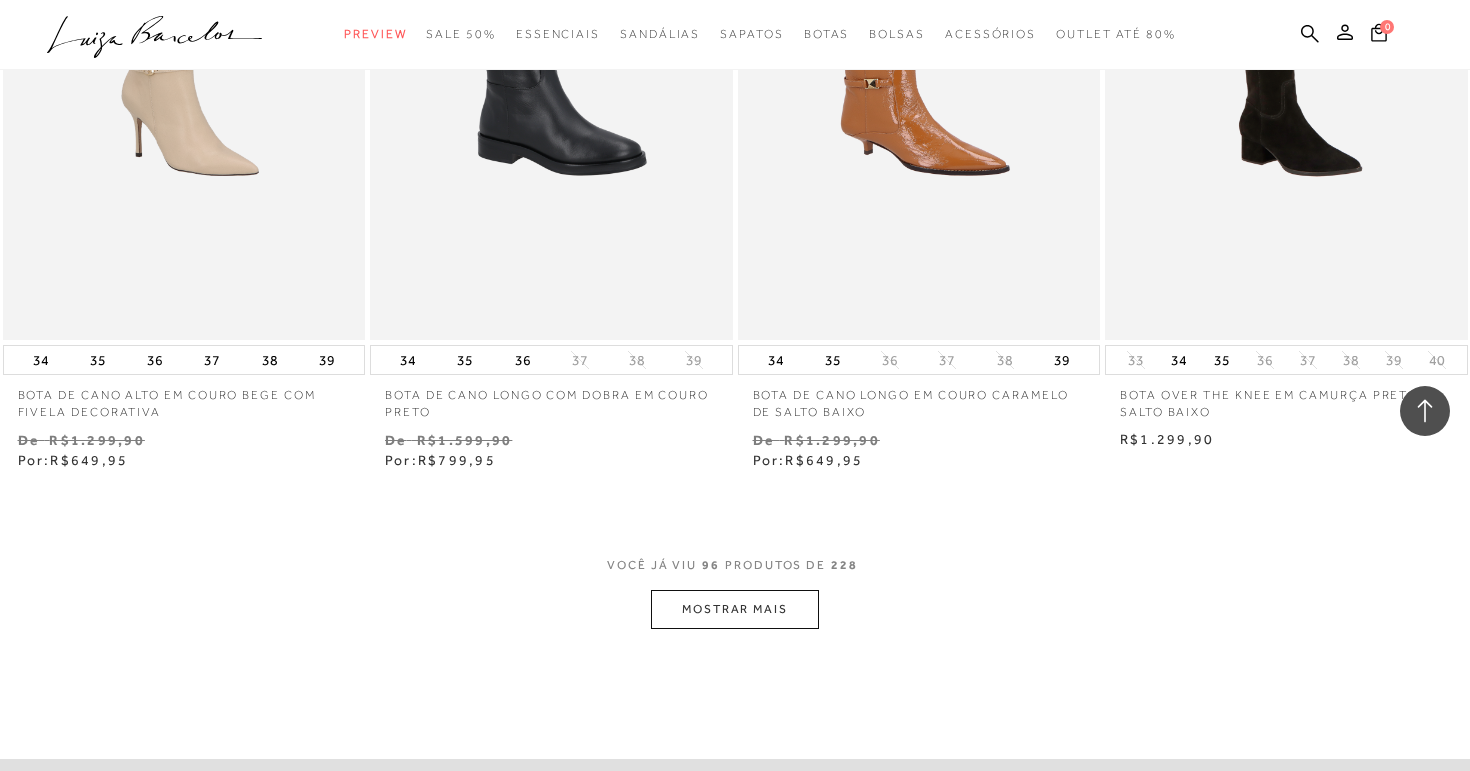 click on "MOSTRAR MAIS" at bounding box center [735, 609] 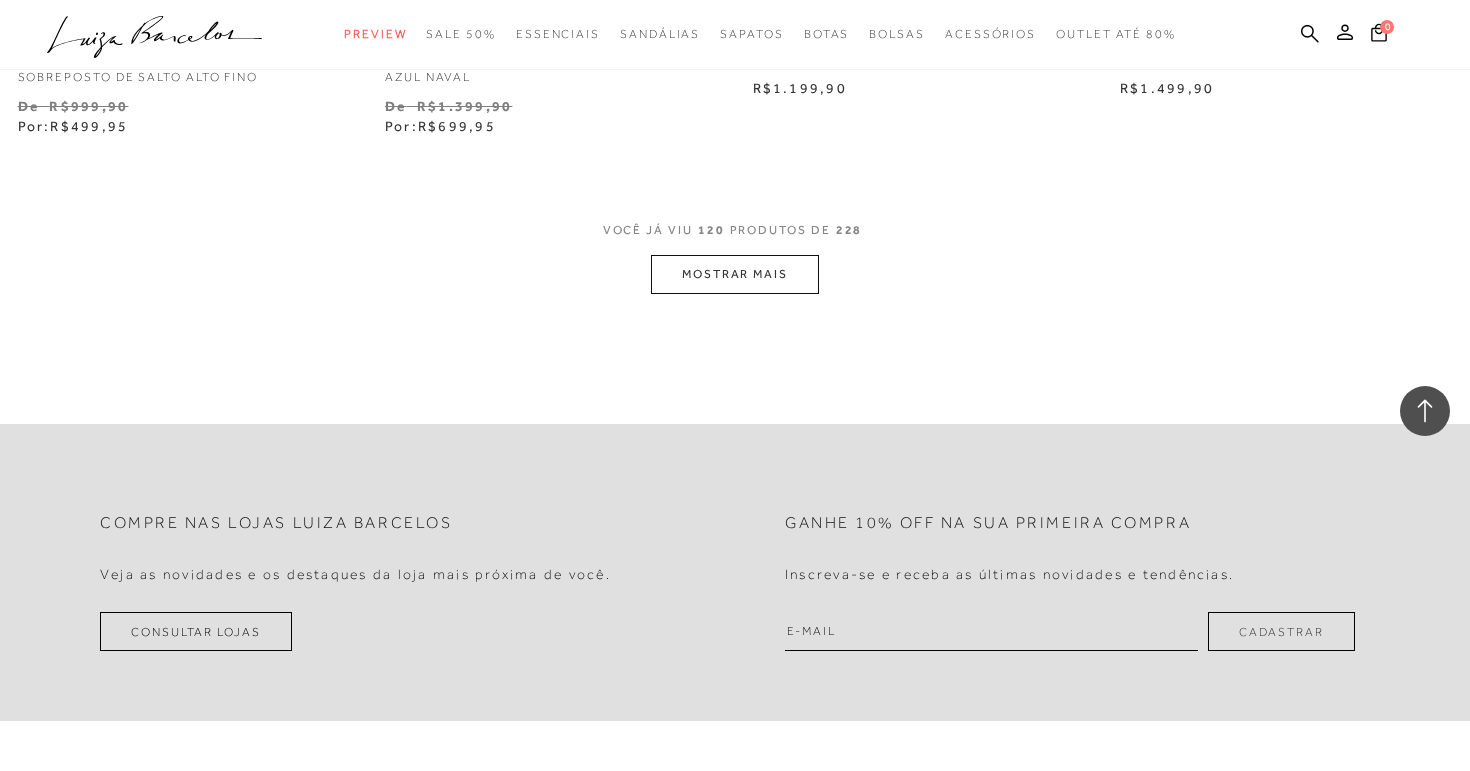 scroll, scrollTop: 20892, scrollLeft: 0, axis: vertical 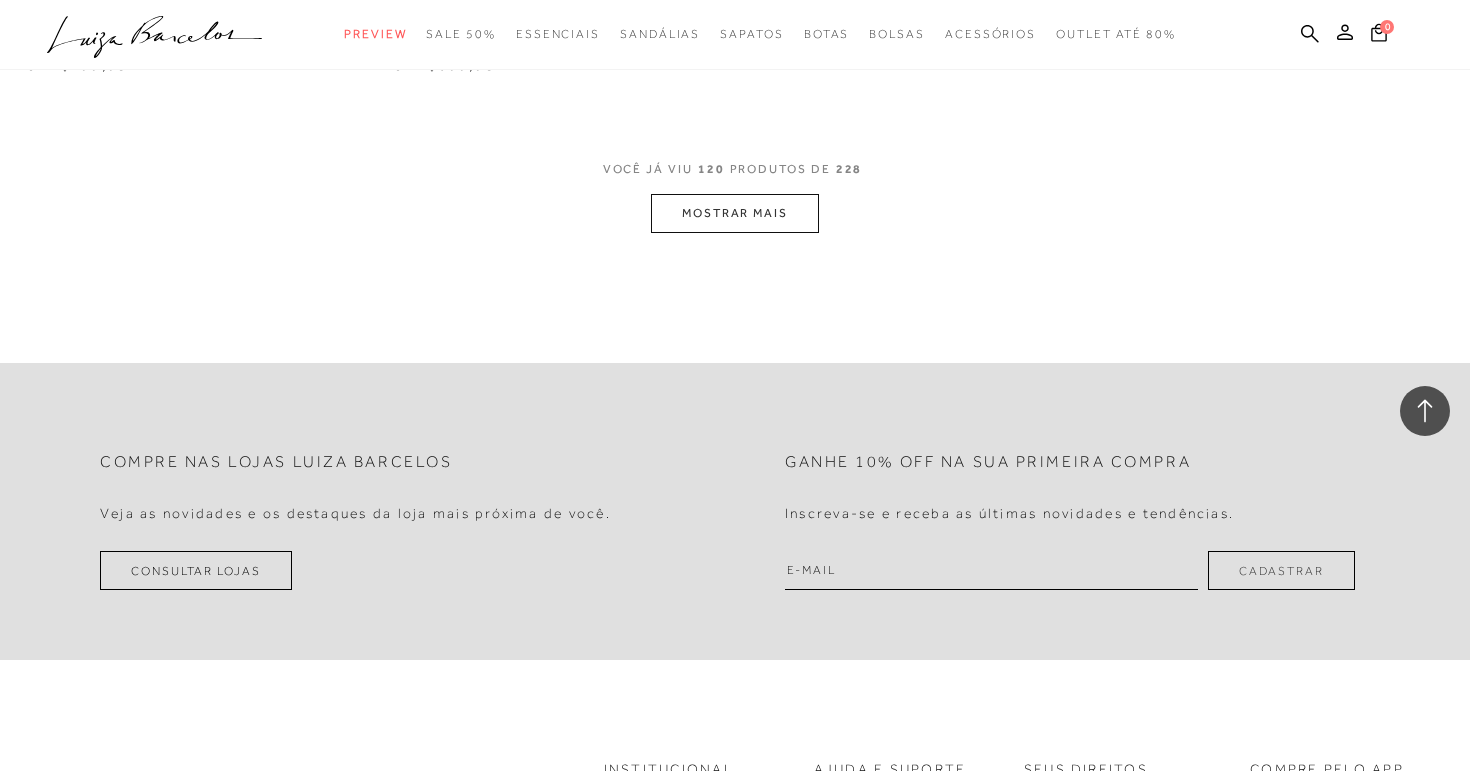 click on "MOSTRAR MAIS" at bounding box center [735, 213] 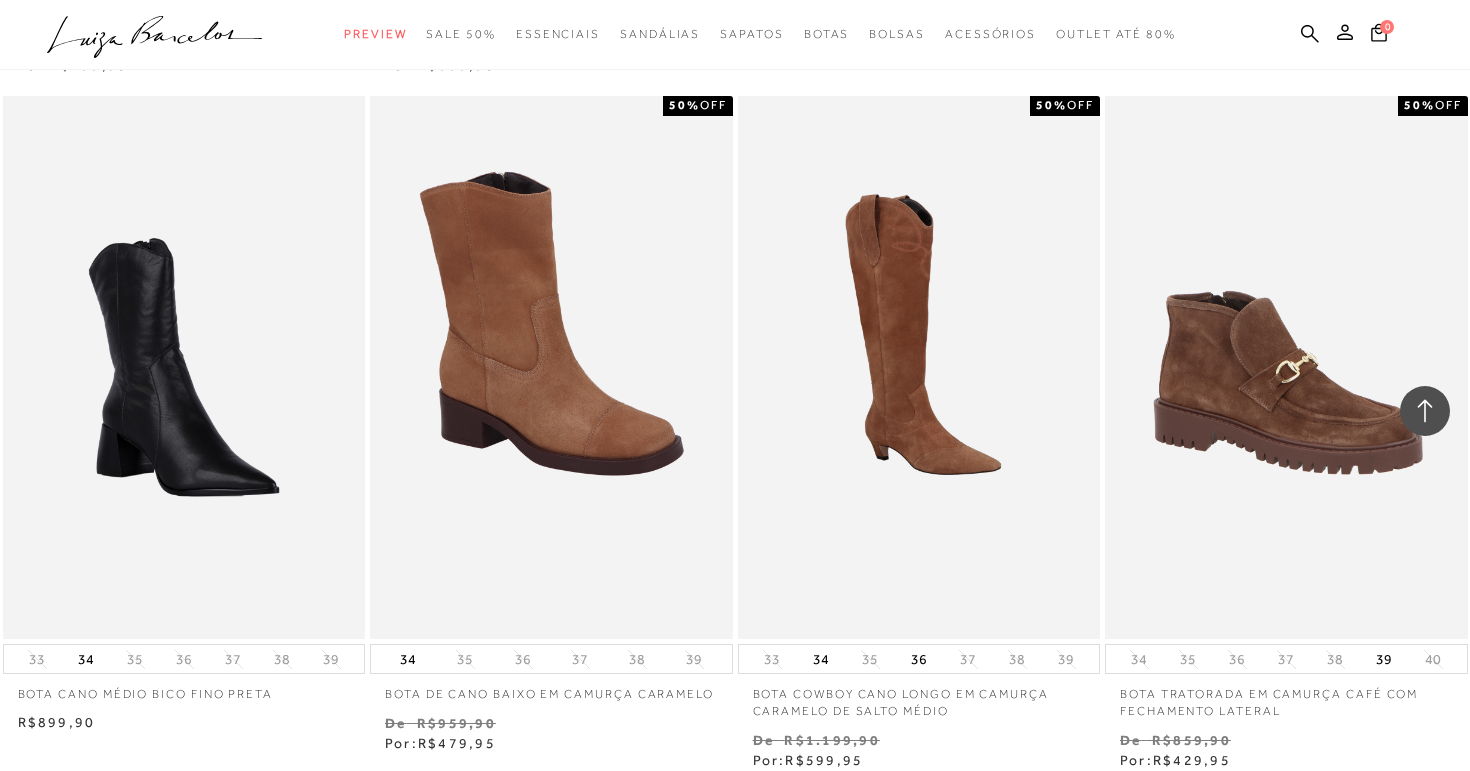 click on ".a{fill-rule:evenodd;}
Preview
Sandálias
Sapatos
Mules
Rasteiras Bolsas Modelo" at bounding box center [720, 34] 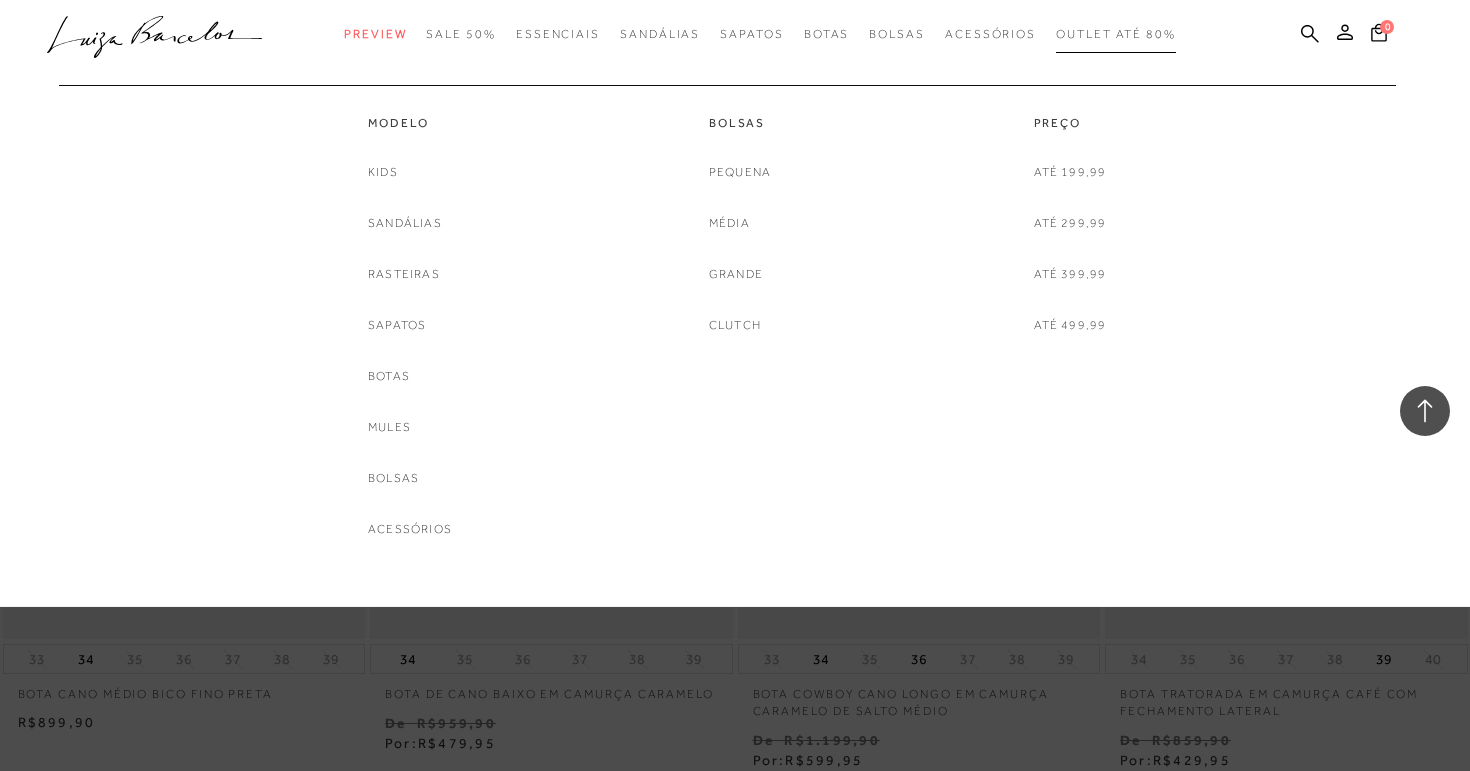 click on "Outlet até 80%" at bounding box center [1116, 34] 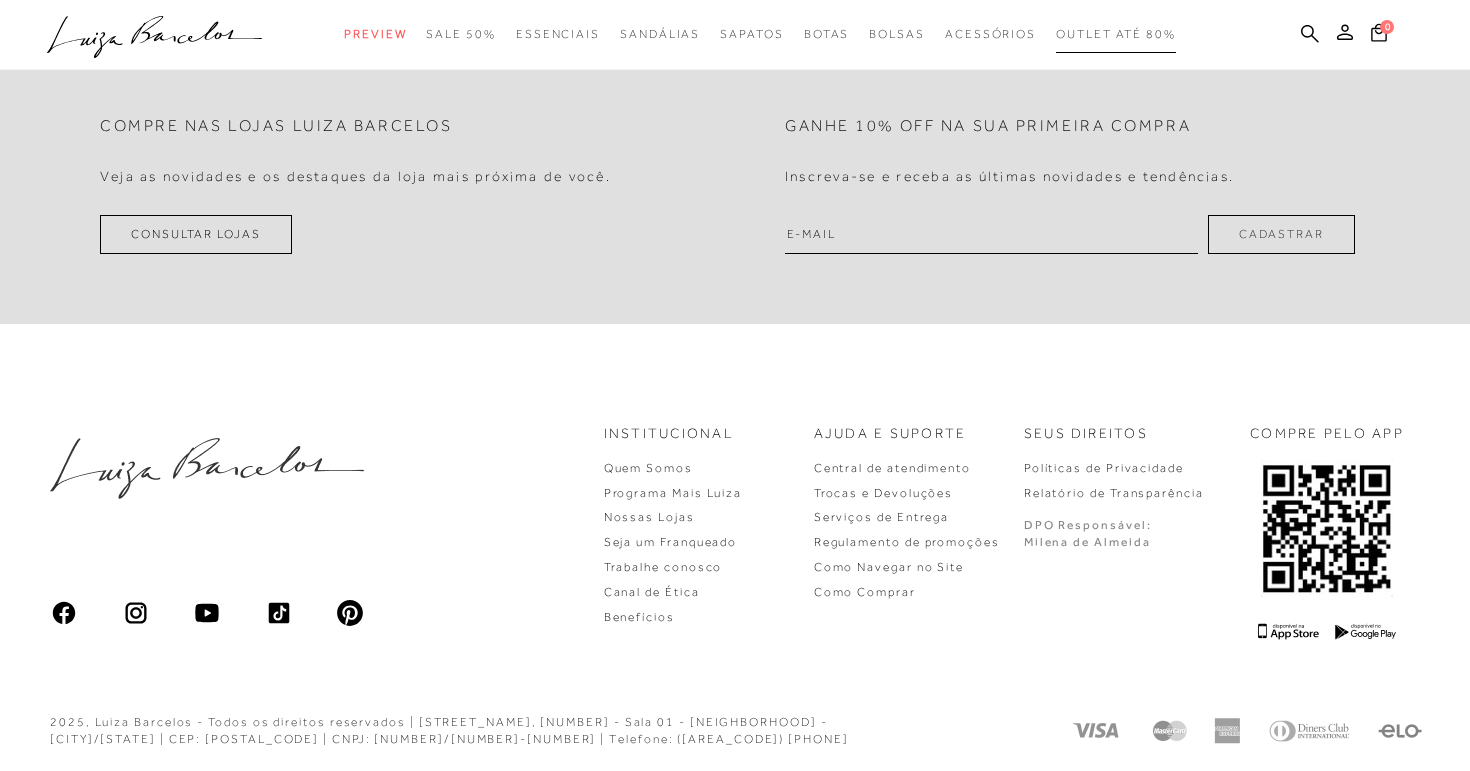 scroll, scrollTop: 0, scrollLeft: 0, axis: both 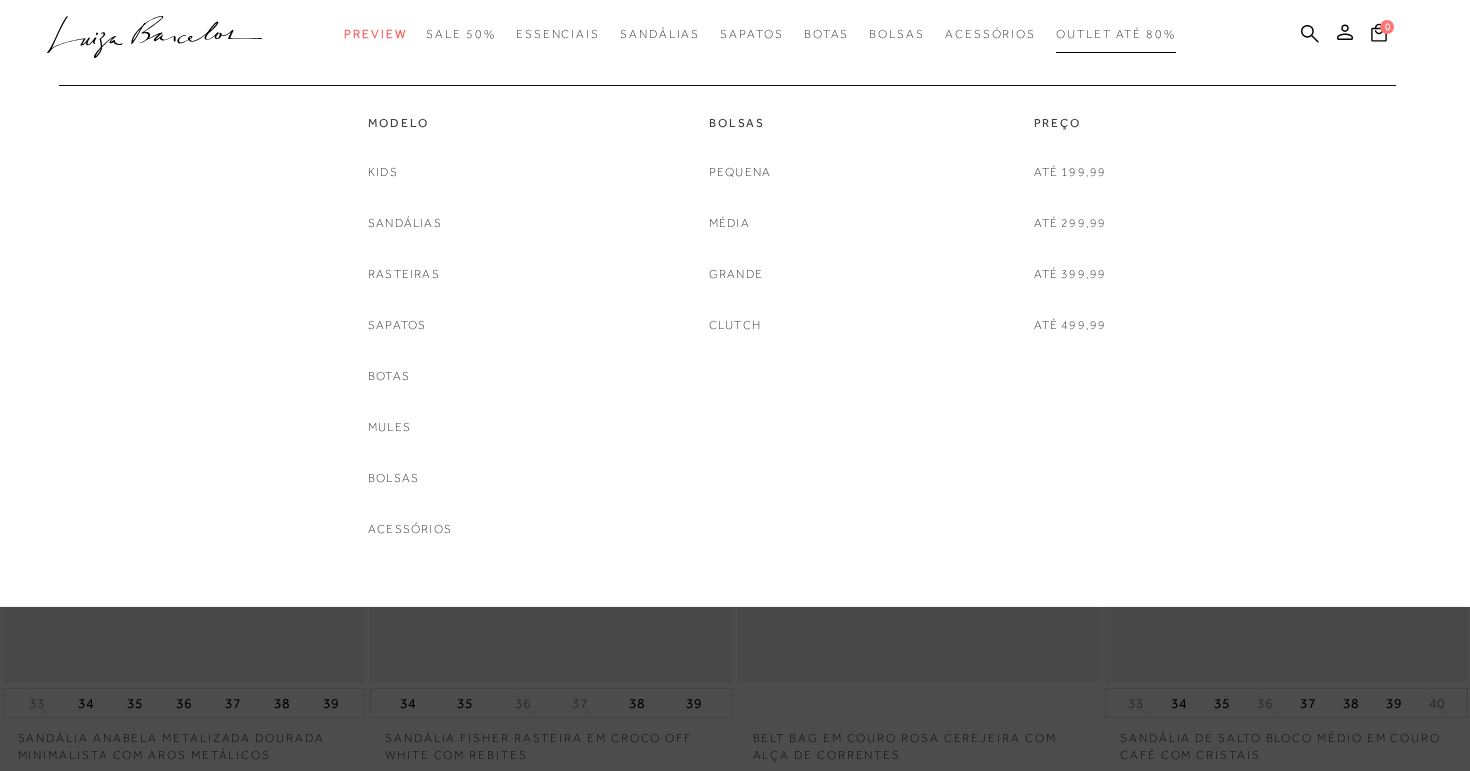 click on "Outlet até 80%" at bounding box center (1116, 34) 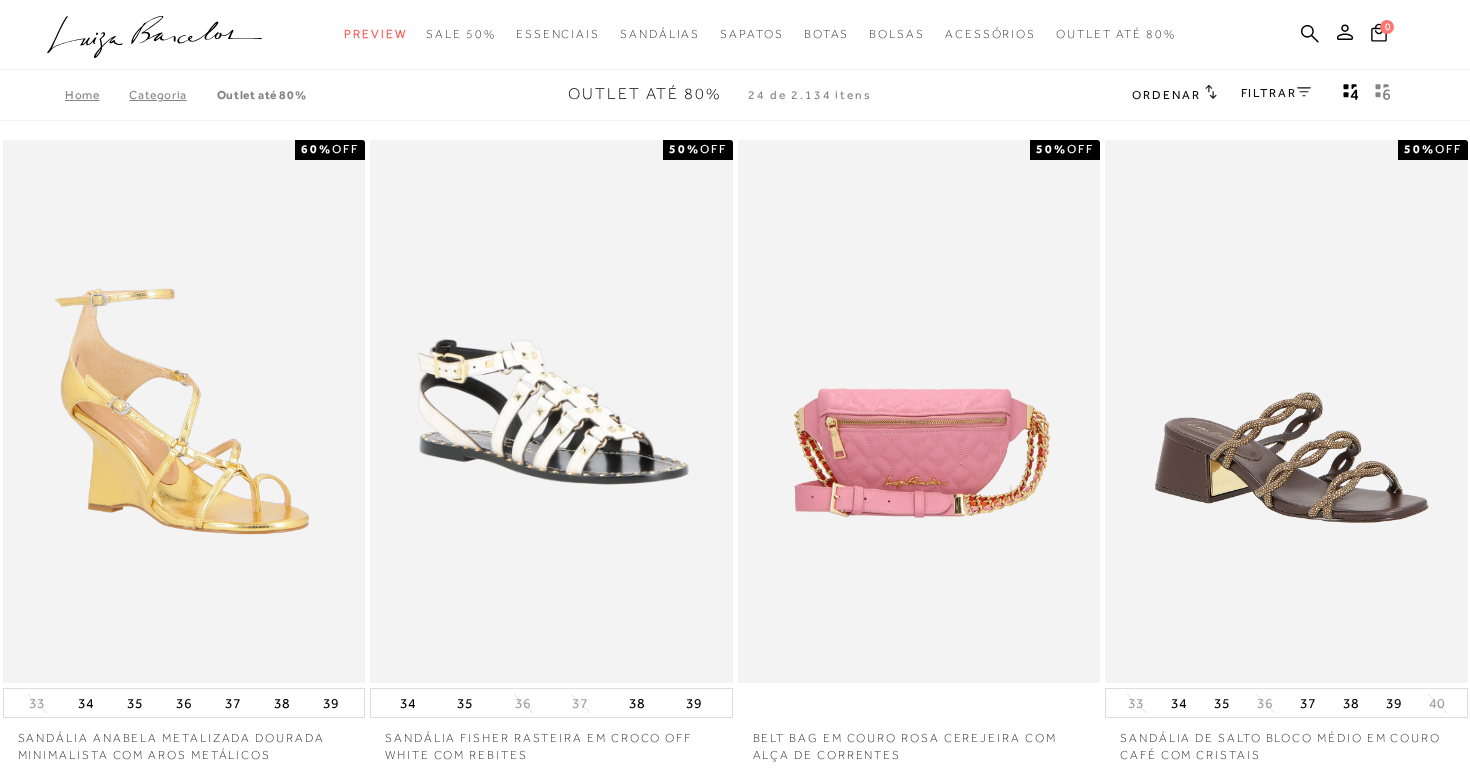 click on "FILTRAR" at bounding box center (1276, 93) 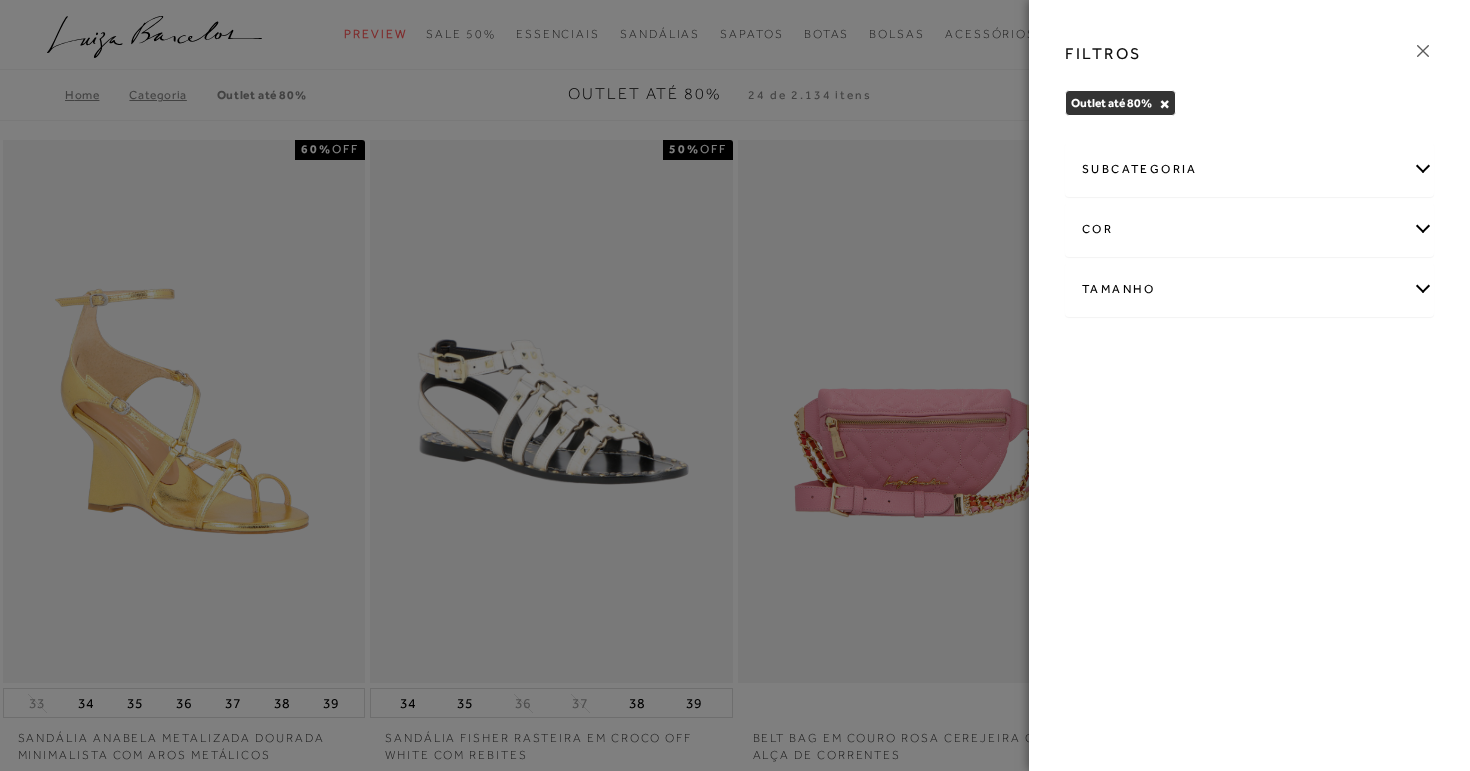 click on "subcategoria
Bolsas
Modelo Preço" at bounding box center [1249, 244] 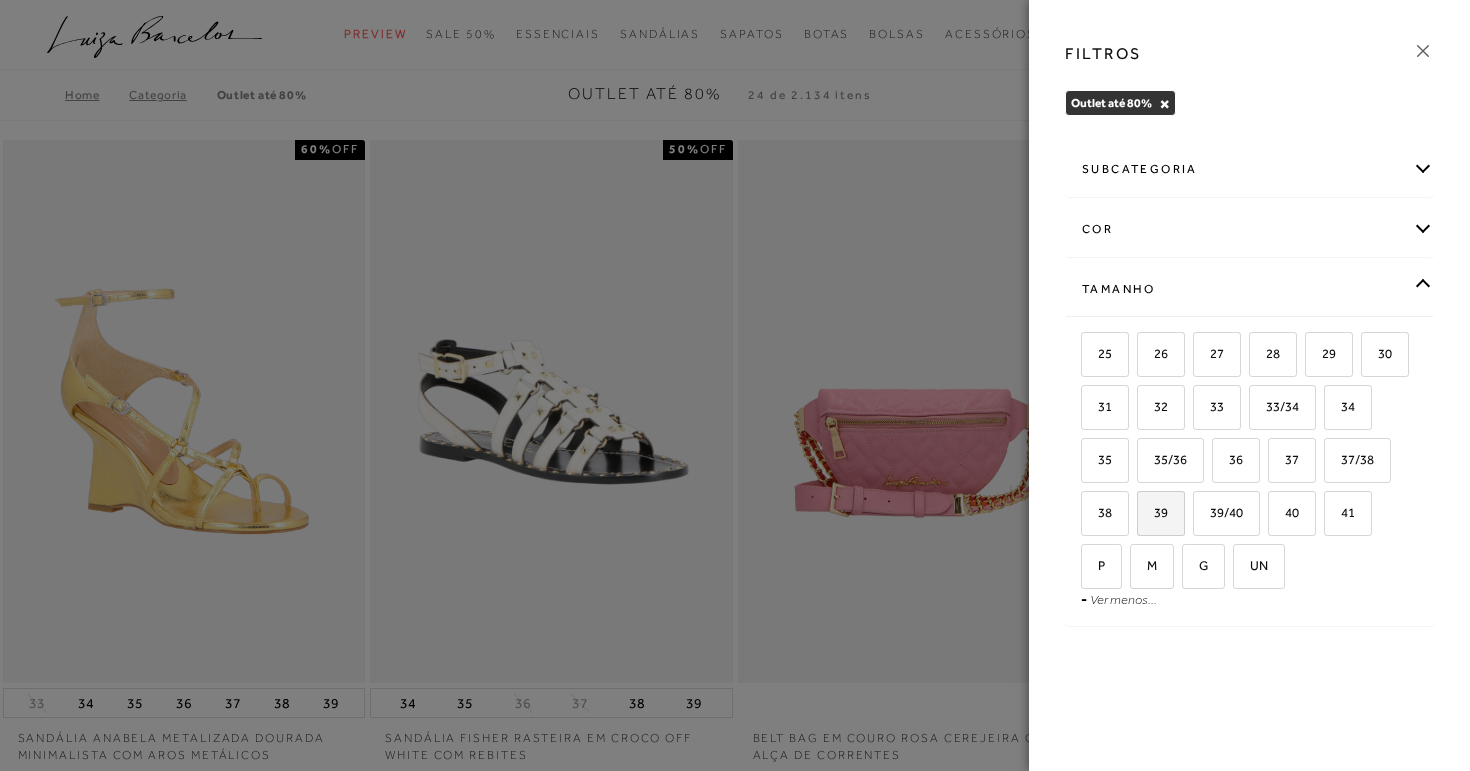 click on "39" at bounding box center [1161, 513] 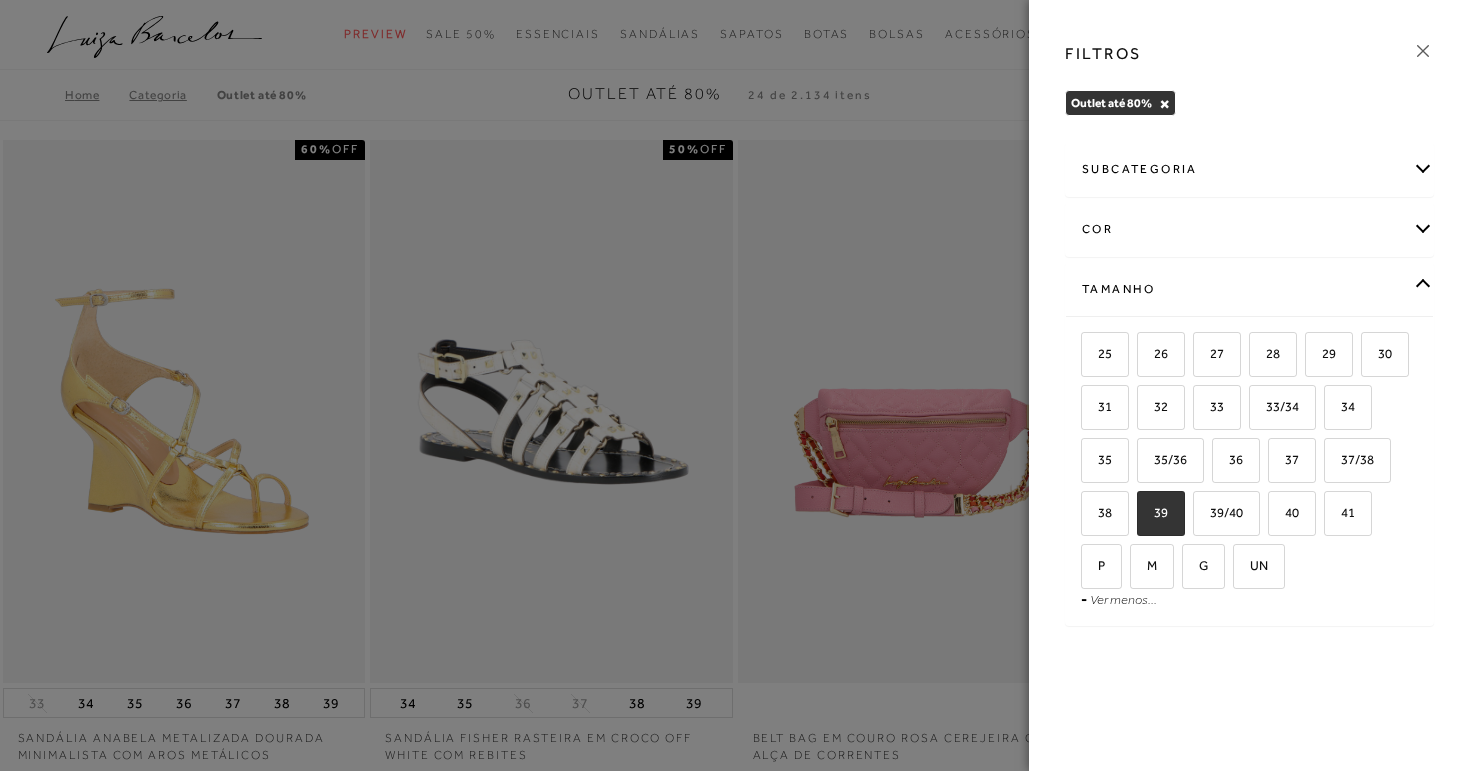 checkbox on "true" 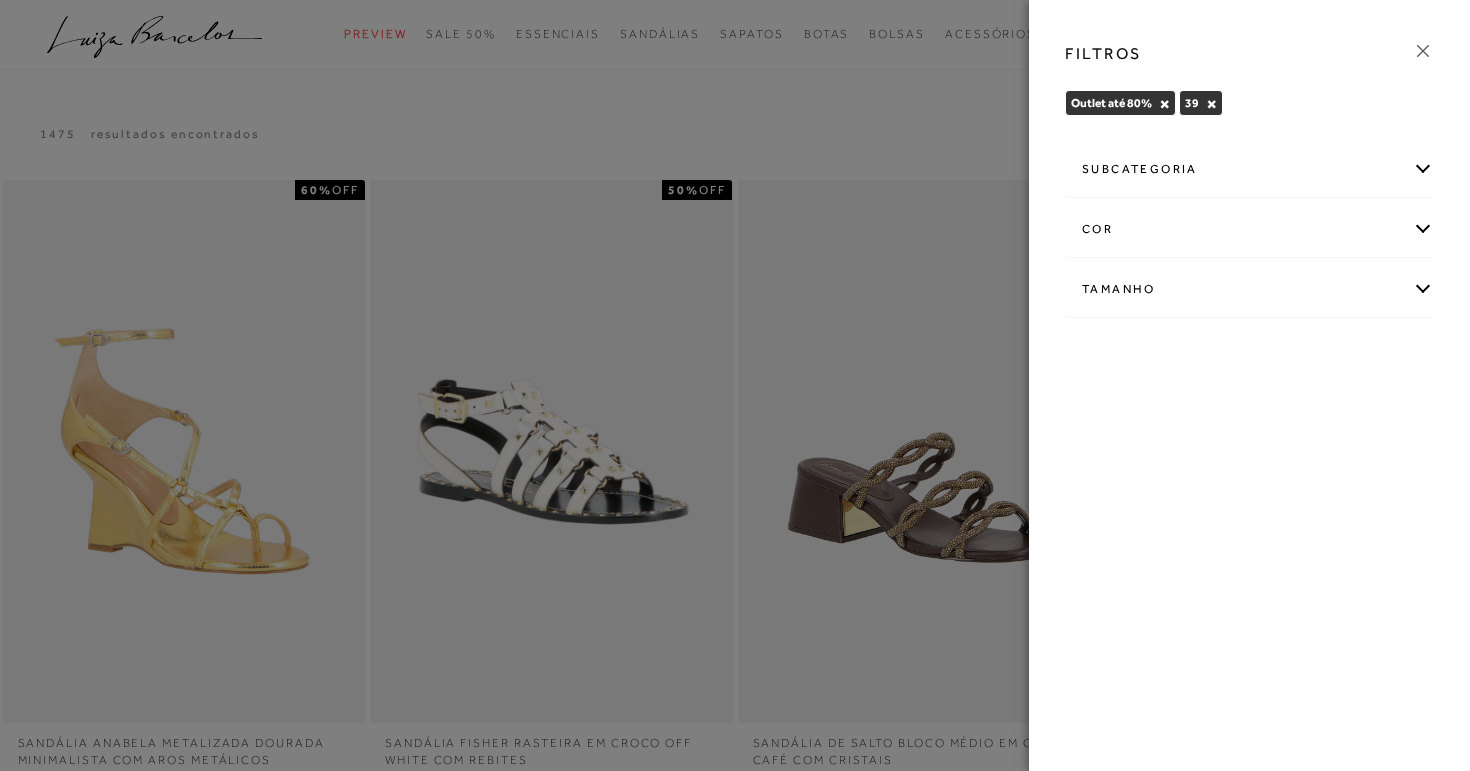 click 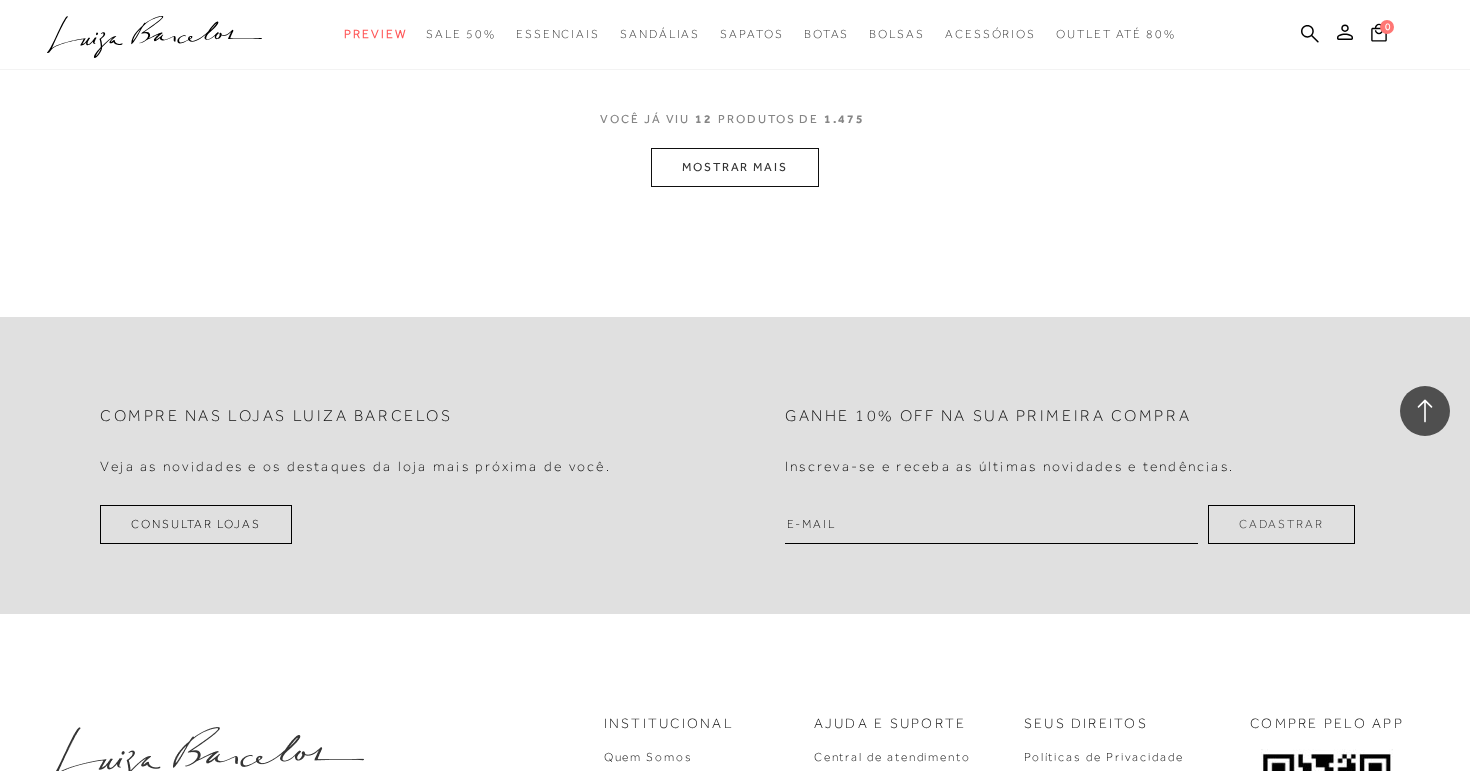 scroll, scrollTop: 2034, scrollLeft: 0, axis: vertical 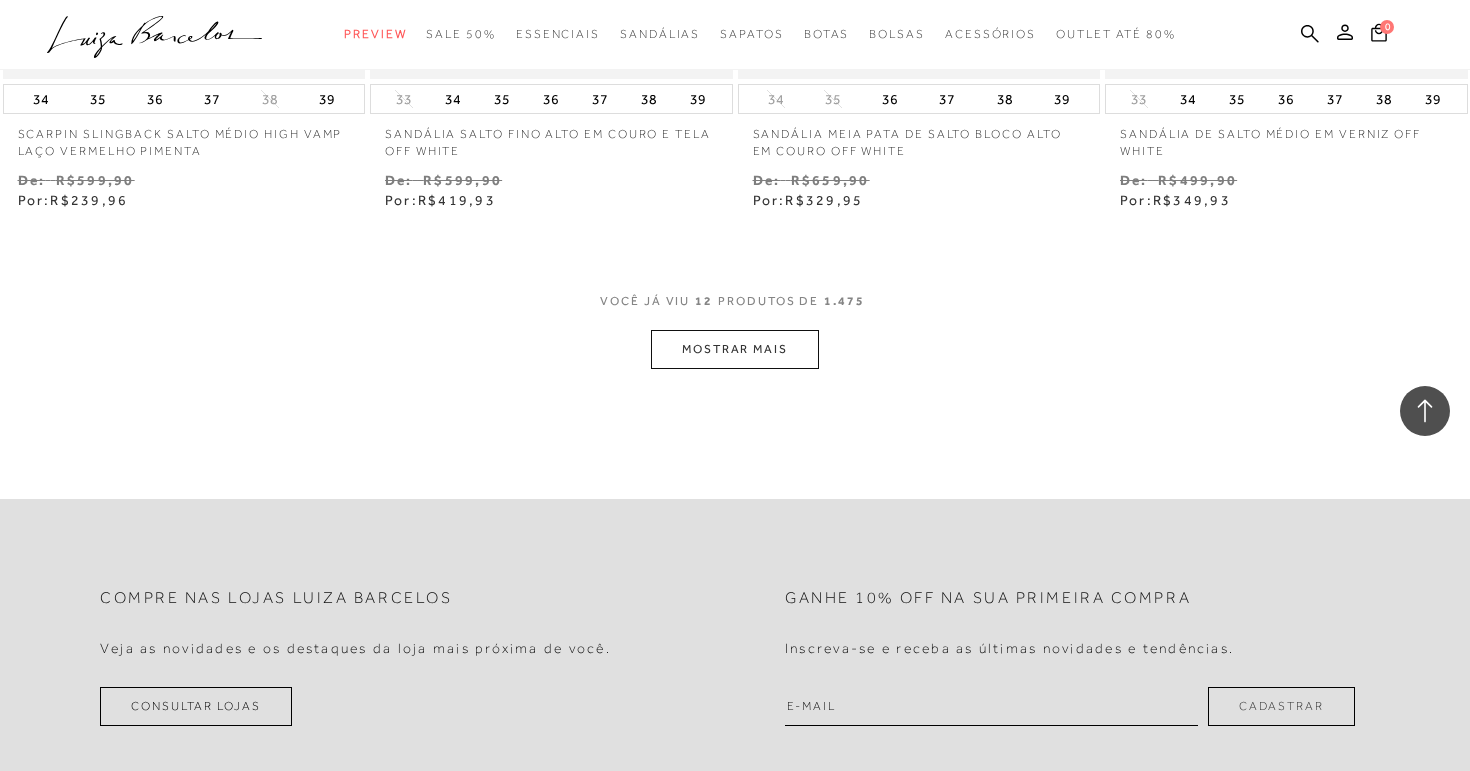 click on "Resultados da pesquisa
Outlet até 80%
Resultados: 1 - 12 (de 1.475)
Opções de exibição
1475
resultados encontrados
Ordenar Padrão Estoque" at bounding box center (735, -792) 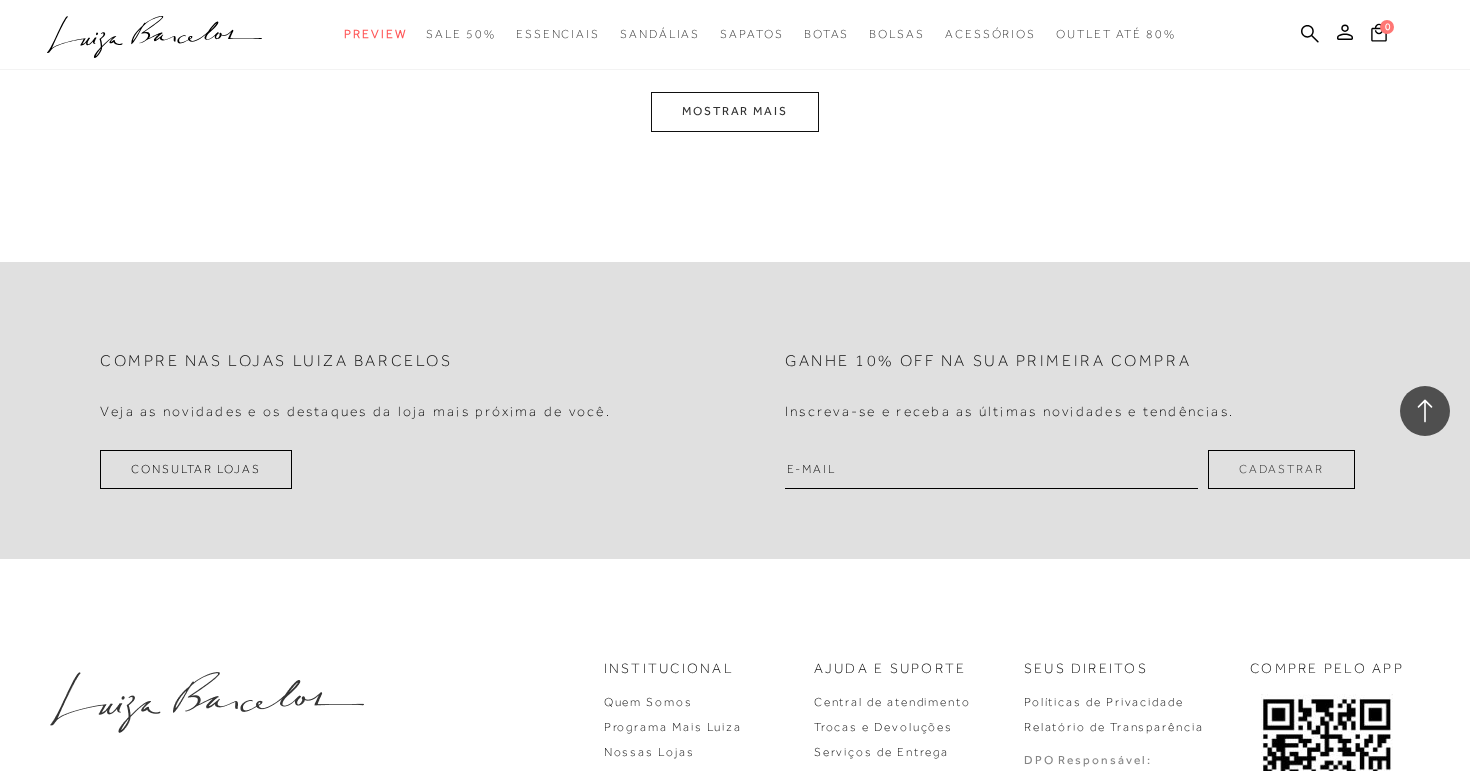 scroll, scrollTop: 4142, scrollLeft: 0, axis: vertical 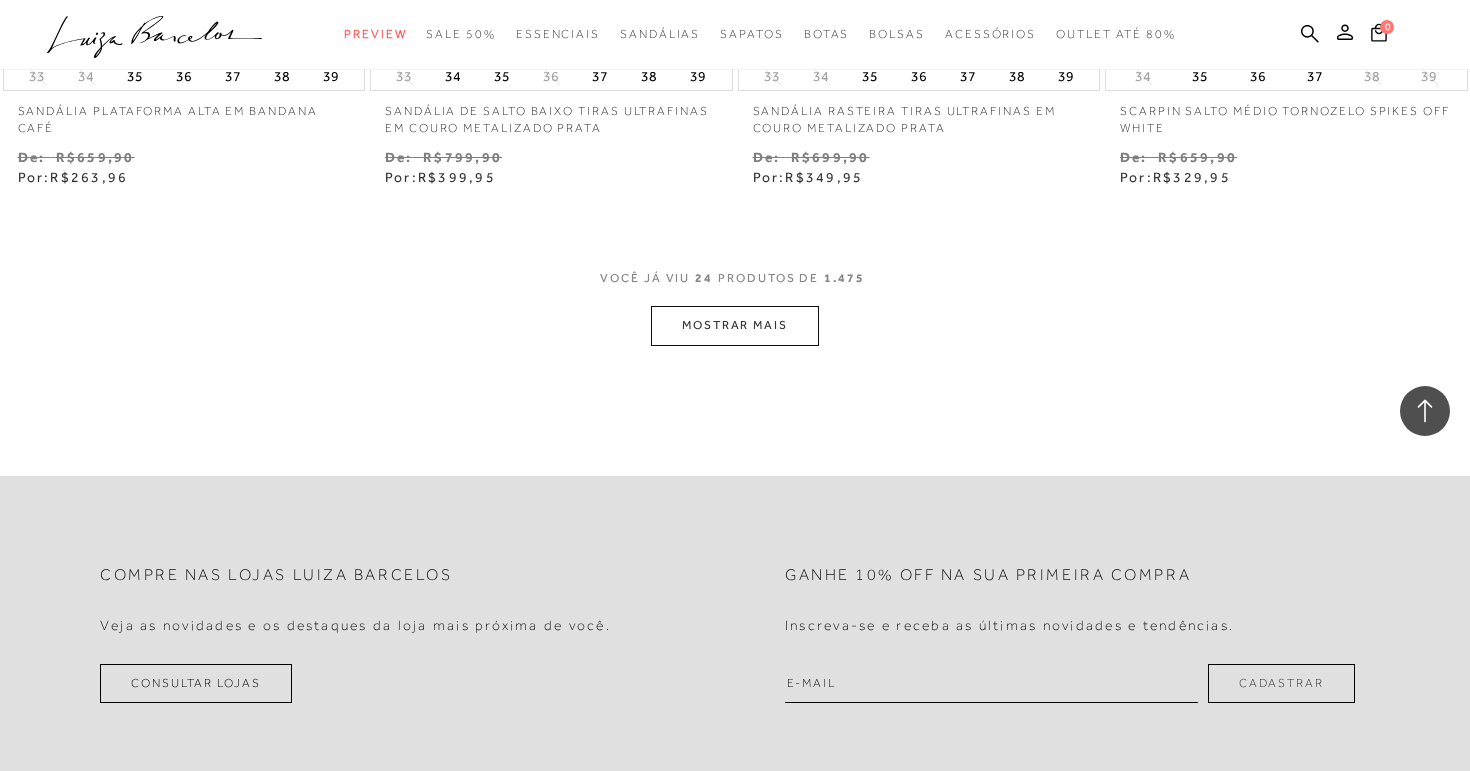 click on "MOSTRAR MAIS" at bounding box center (735, 325) 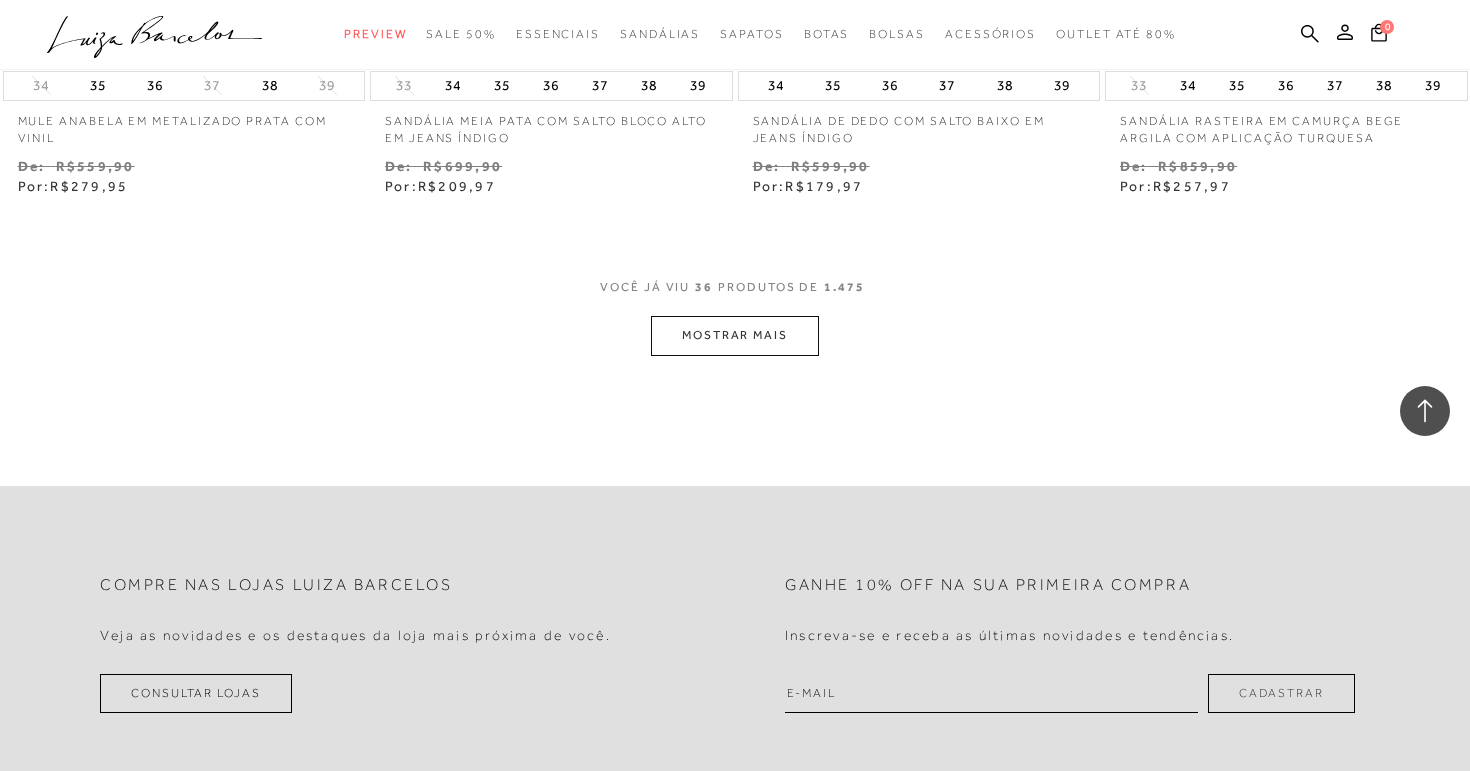 scroll, scrollTop: 6227, scrollLeft: 0, axis: vertical 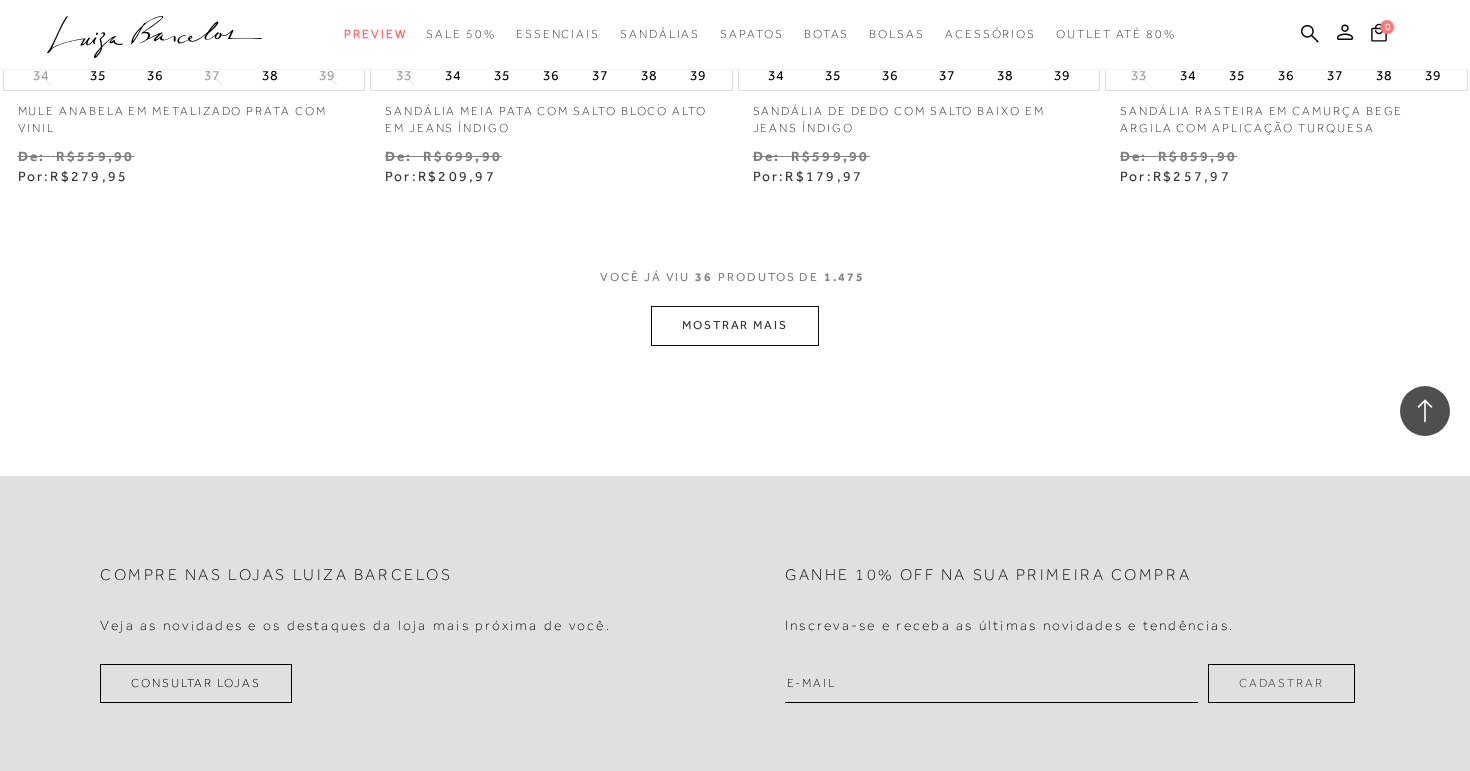 click on "Resultados da pesquisa
Outlet até 80%
Resultados: 25 - 36 (de 1.475)
Opções de exibição
1475
resultados encontrados
Ordenar Padrão Estoque" at bounding box center (735, -2900) 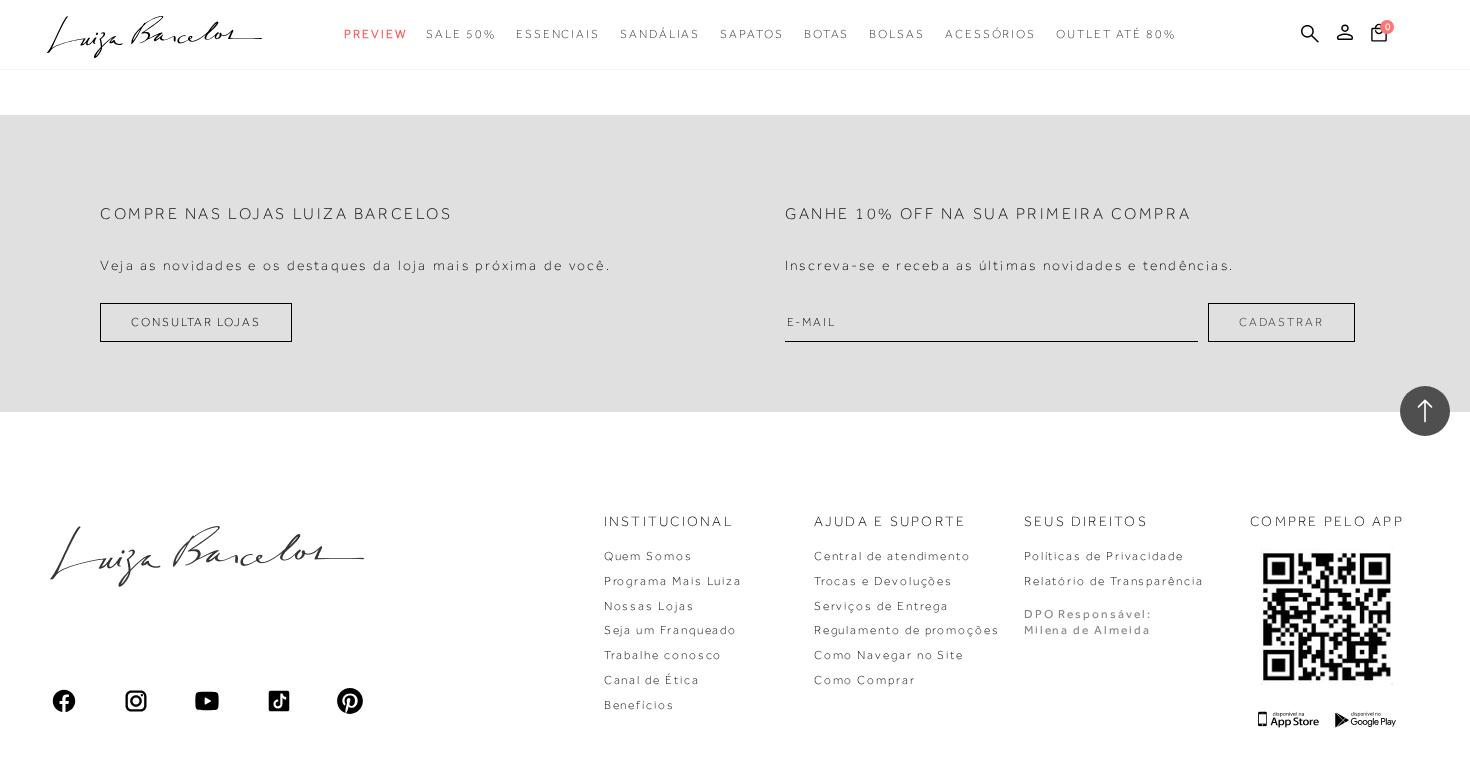 scroll, scrollTop: 8699, scrollLeft: 0, axis: vertical 